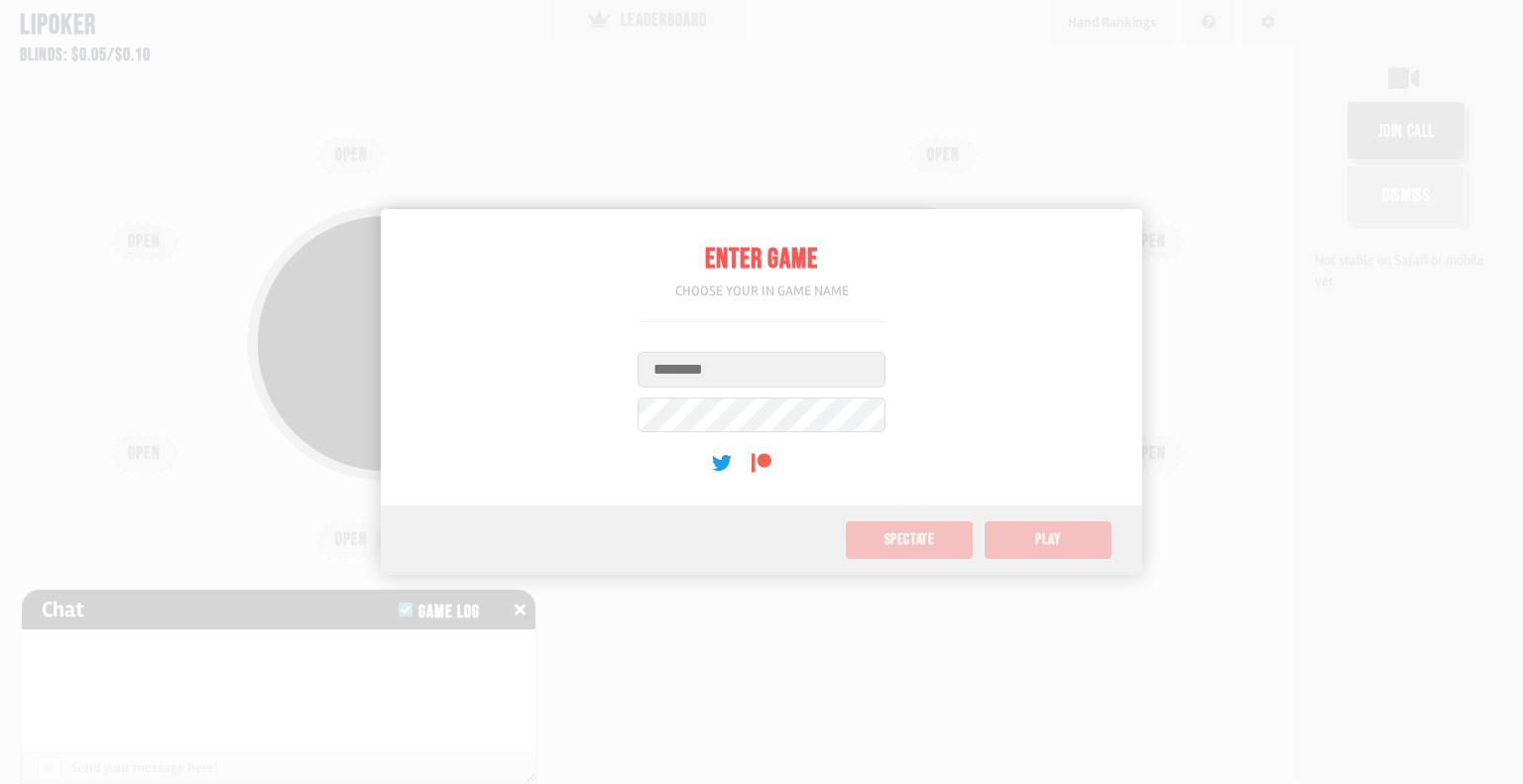 scroll, scrollTop: 0, scrollLeft: 0, axis: both 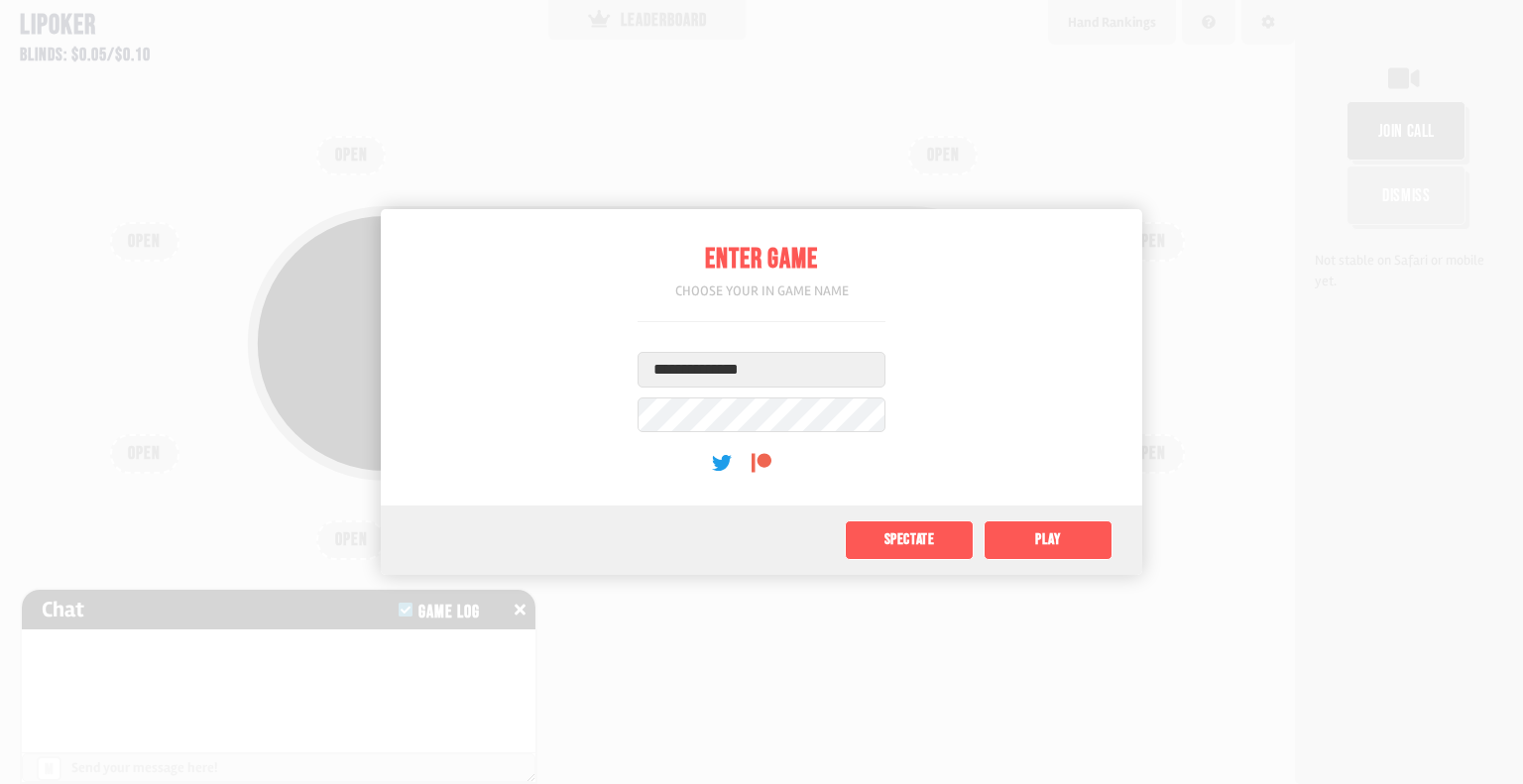 click on "**********" at bounding box center (762, 370) 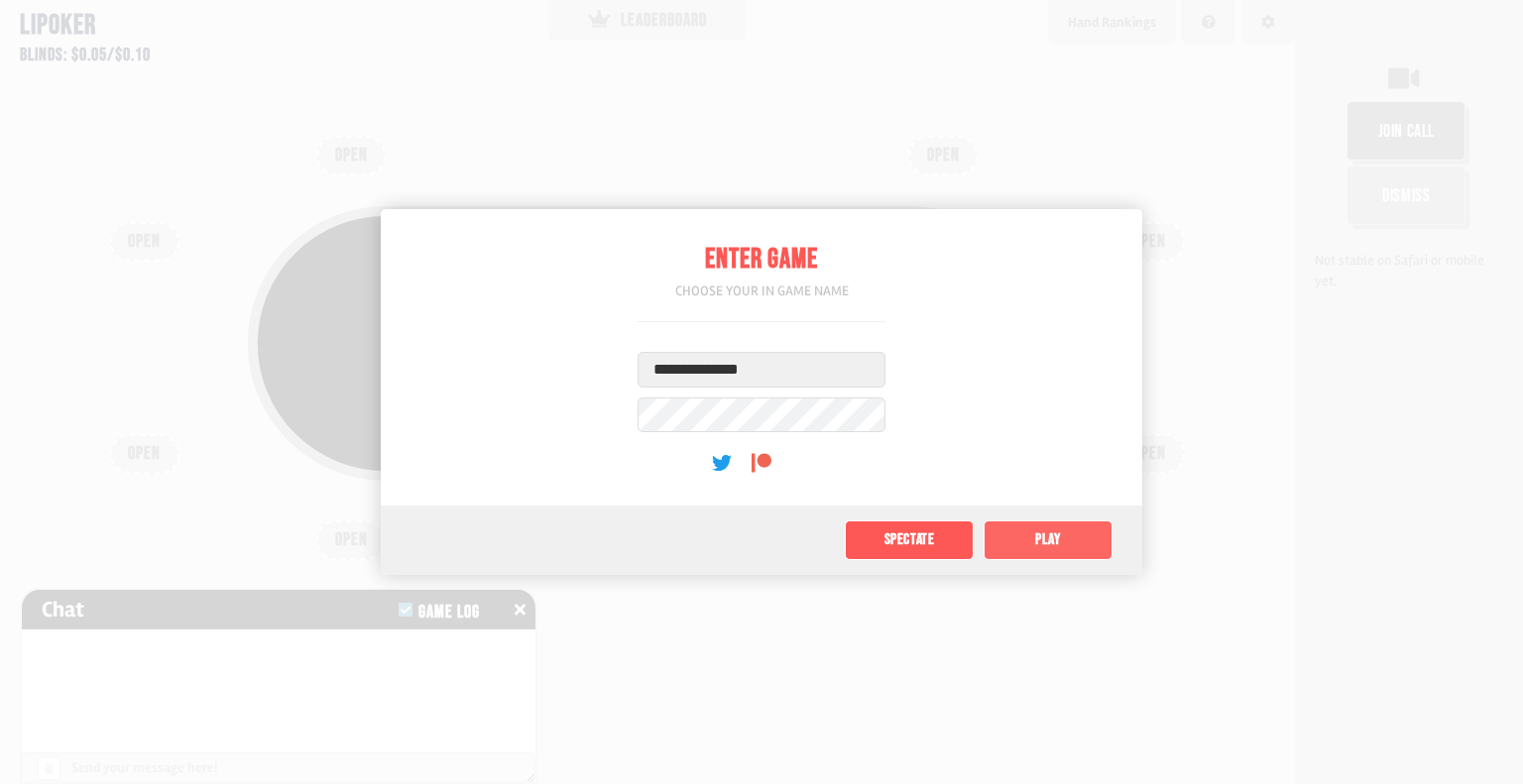 click on "Play" 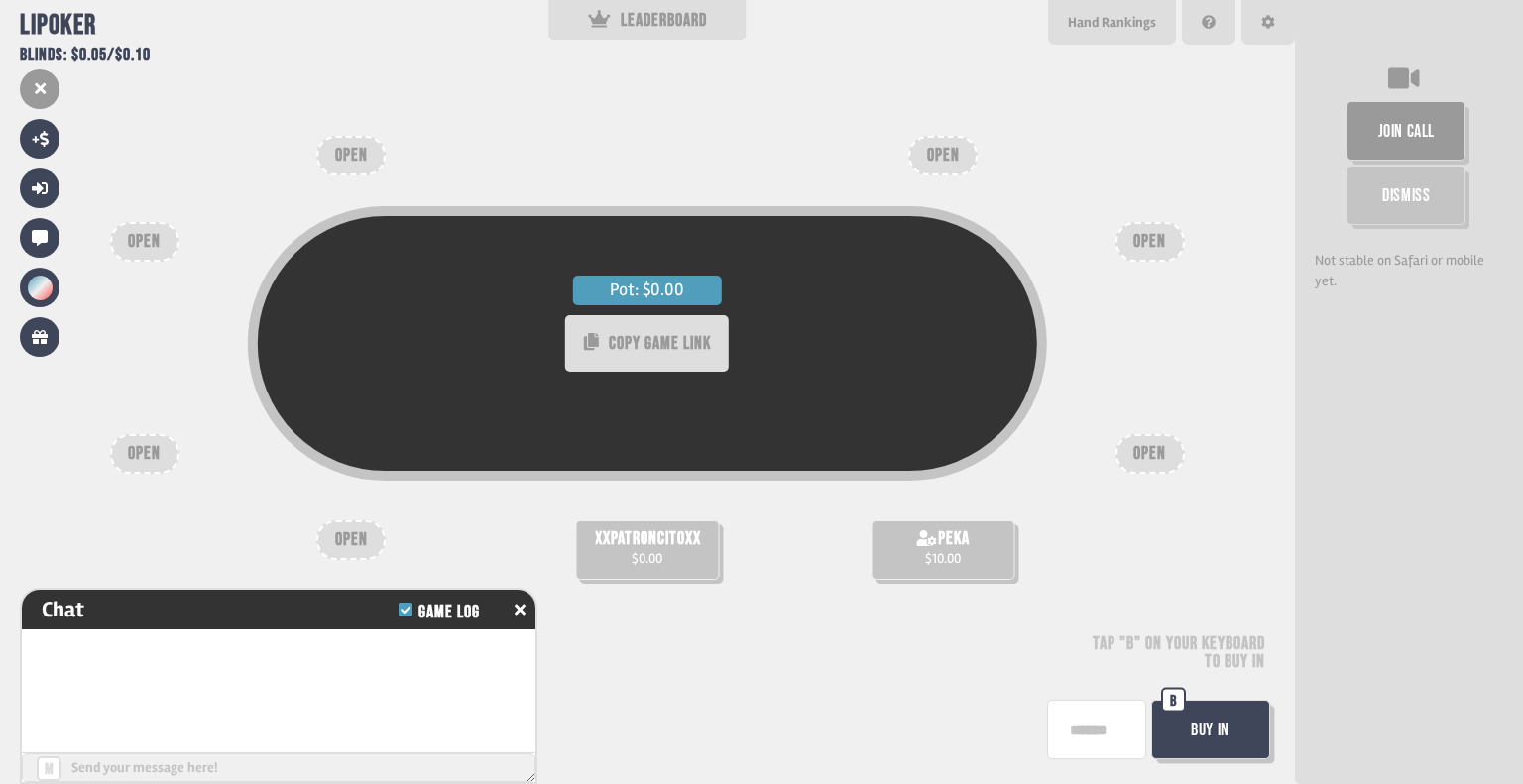 scroll, scrollTop: 8, scrollLeft: 0, axis: vertical 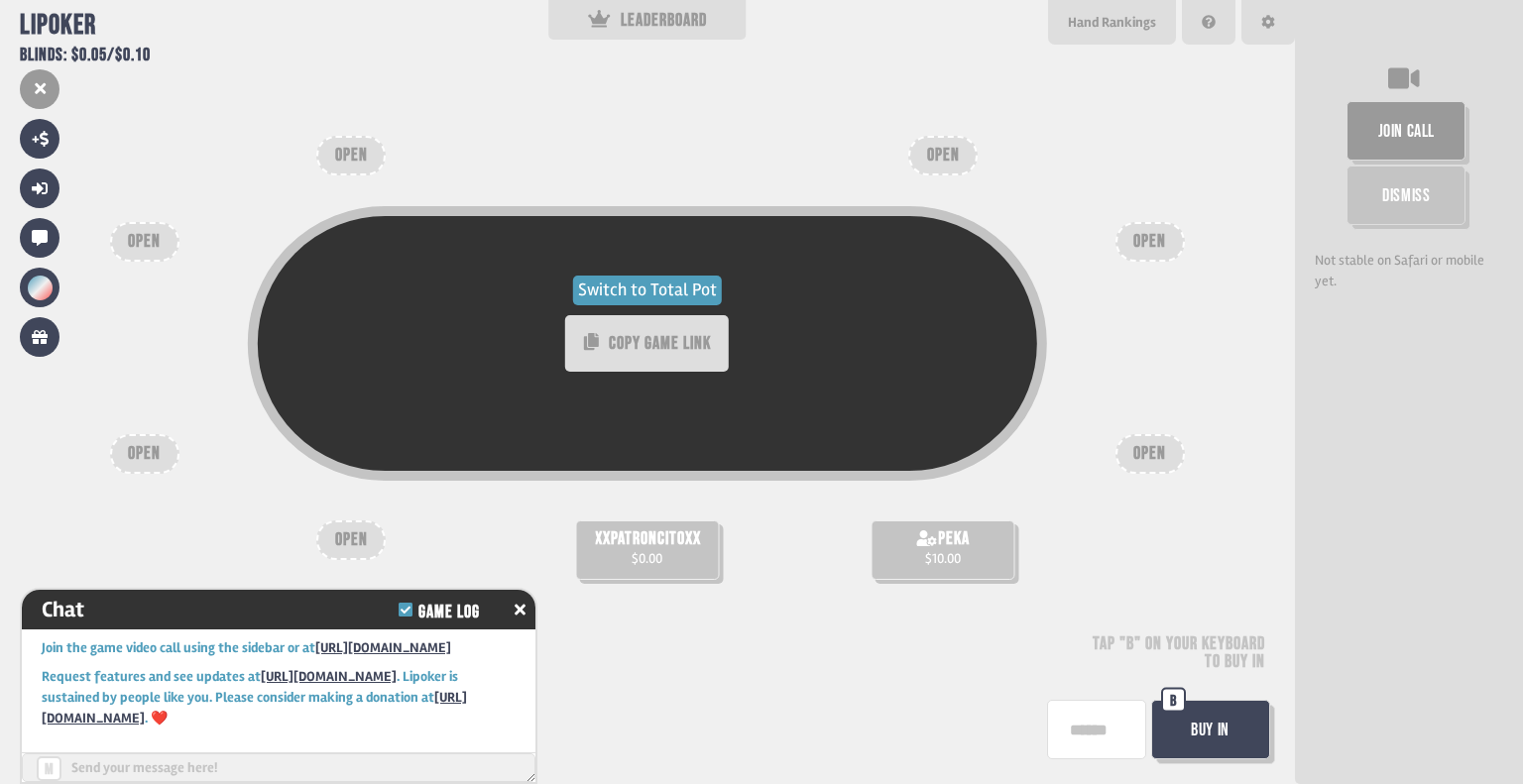 click on "Switch to Total Pot" at bounding box center [647, 290] 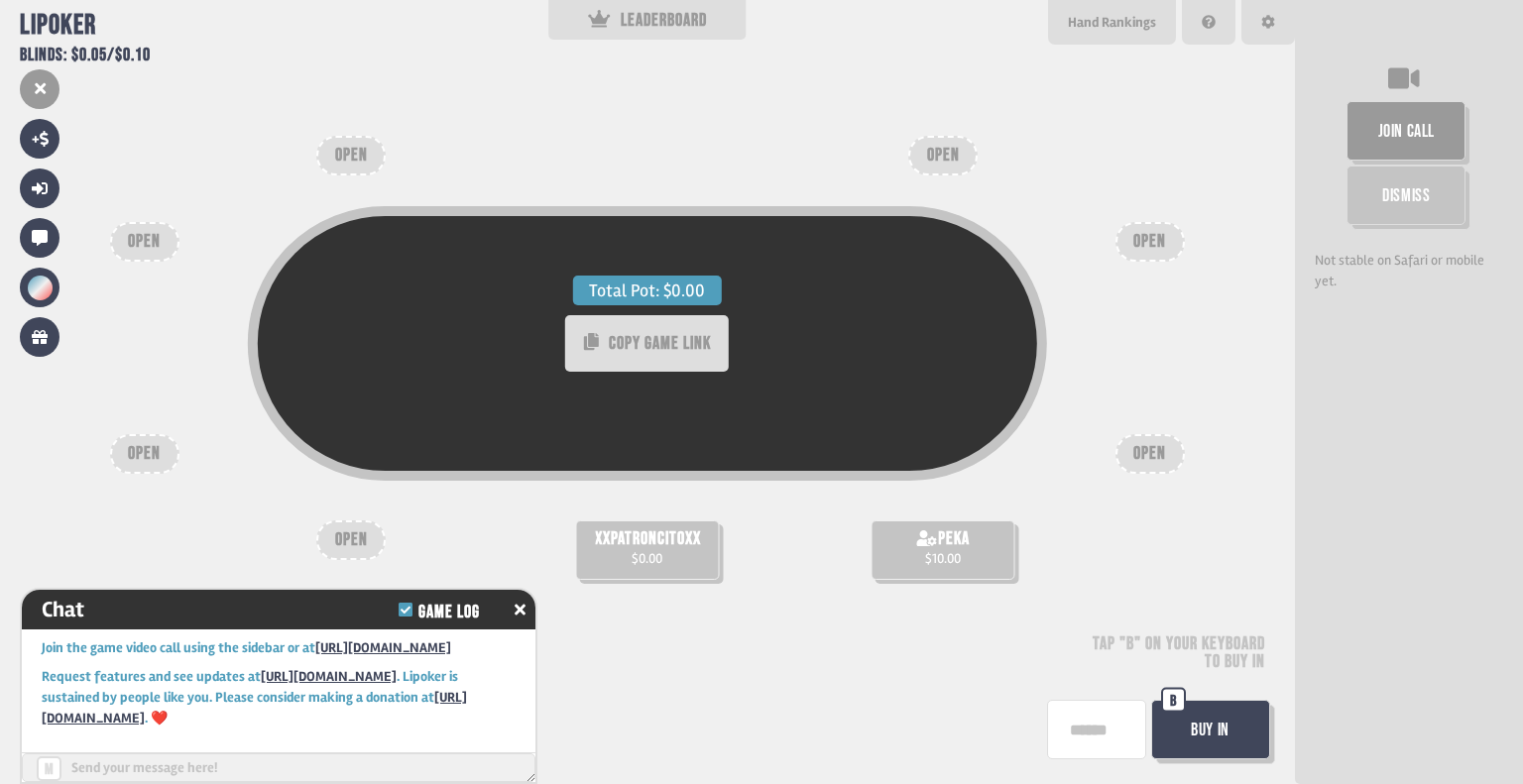 drag, startPoint x: 980, startPoint y: 546, endPoint x: 837, endPoint y: 499, distance: 150.52575 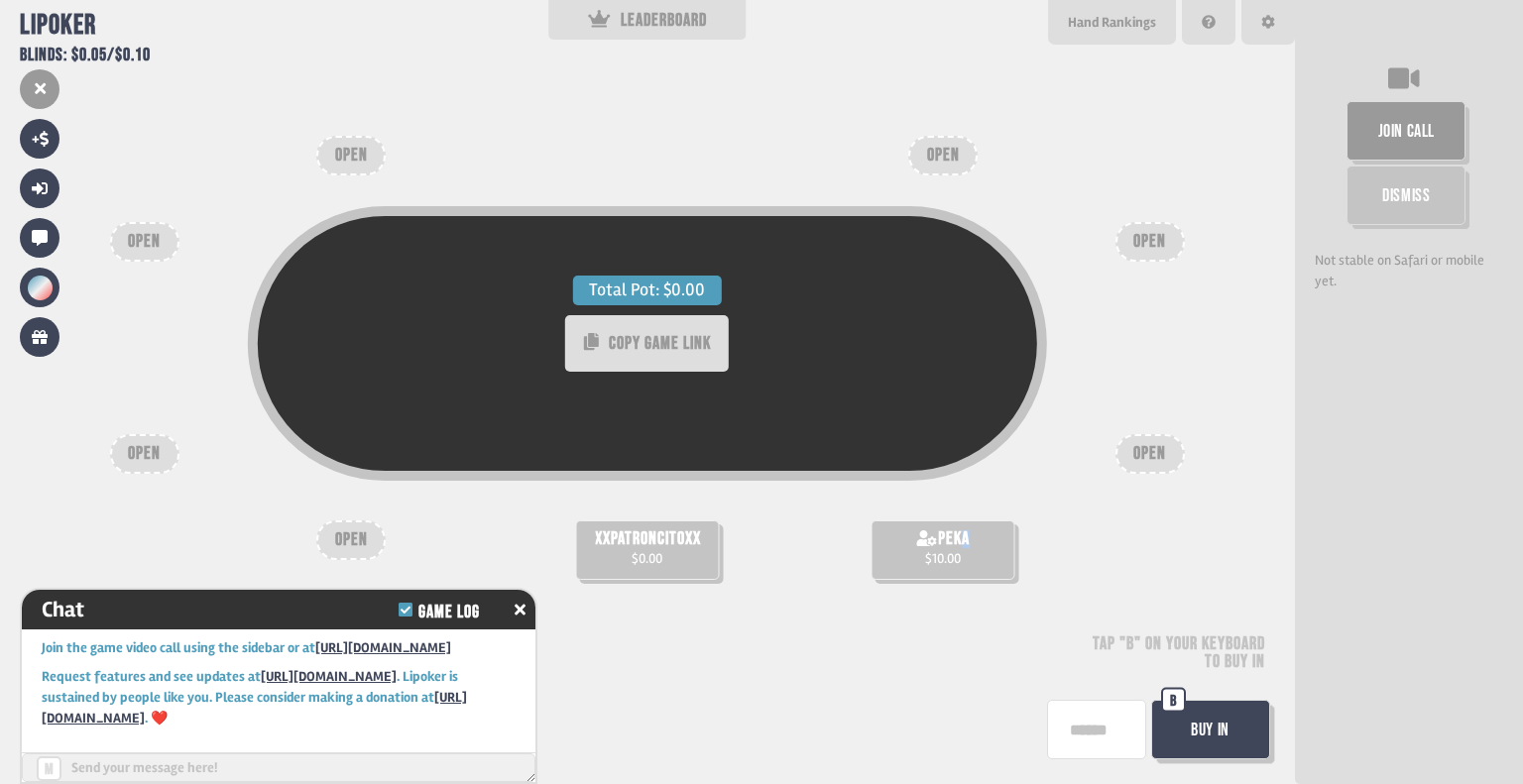 click on "Buy In" at bounding box center (1211, 729) 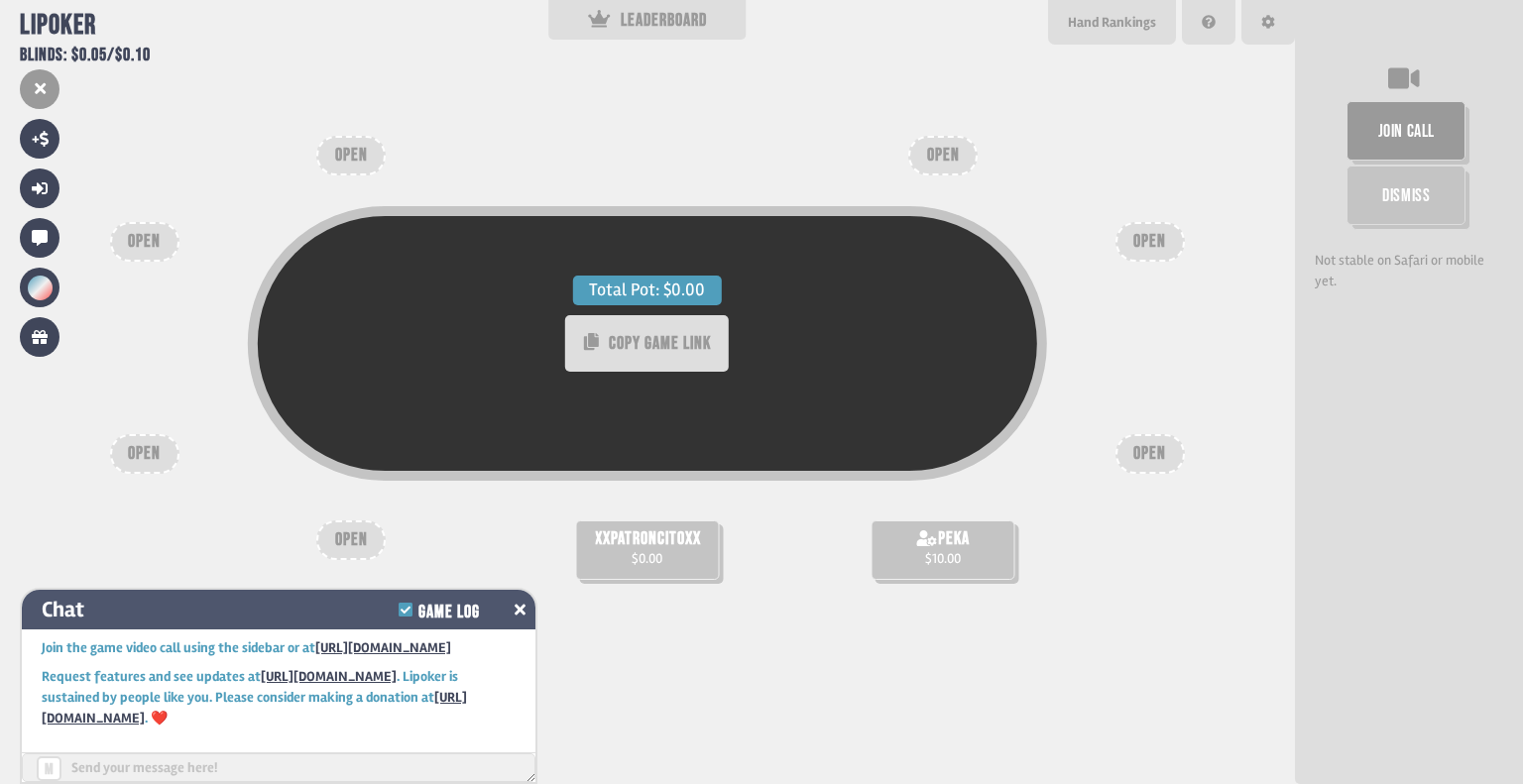 click 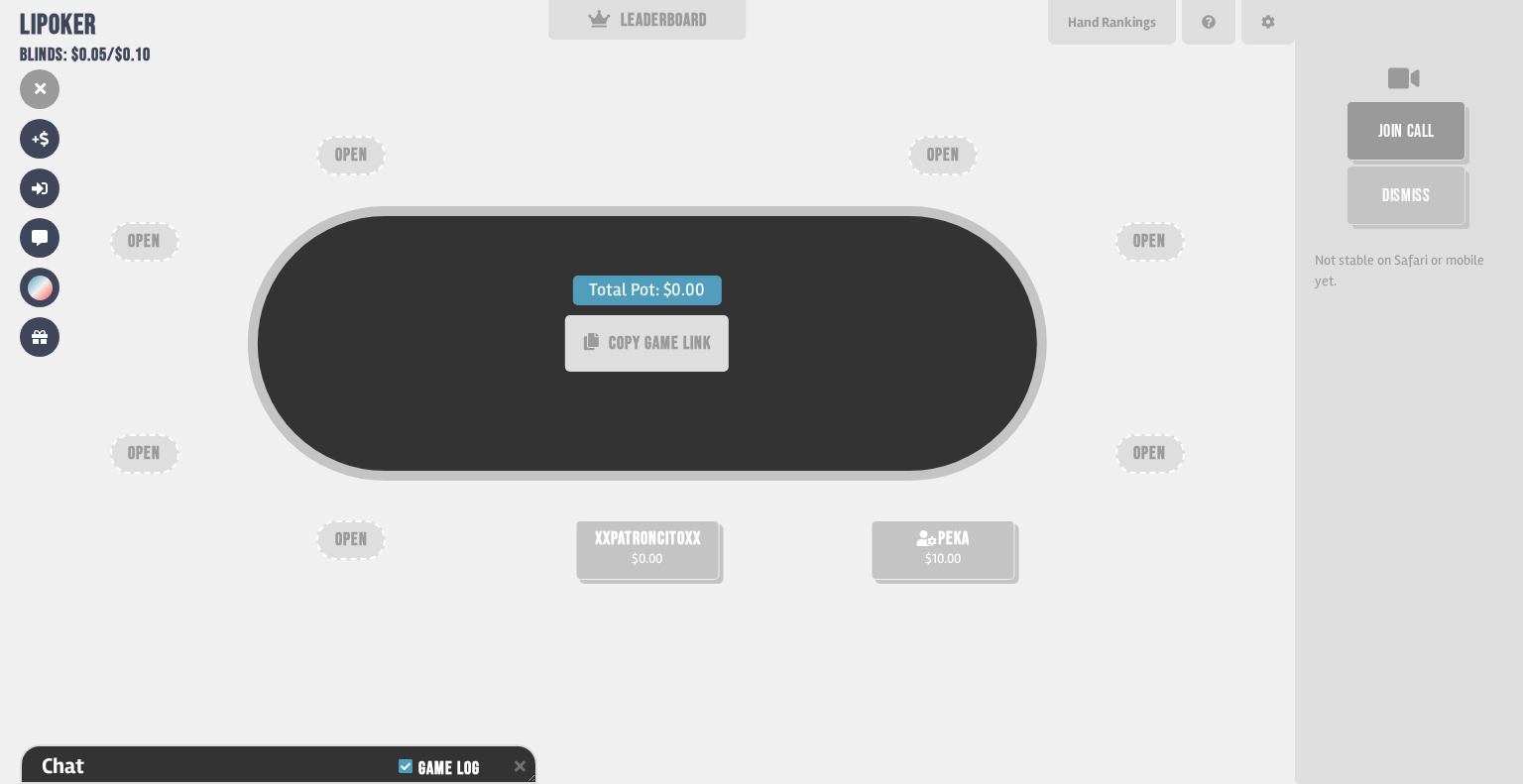 click on "Total Pot: $0.00   COPY GAME LINK" at bounding box center [647, 383] 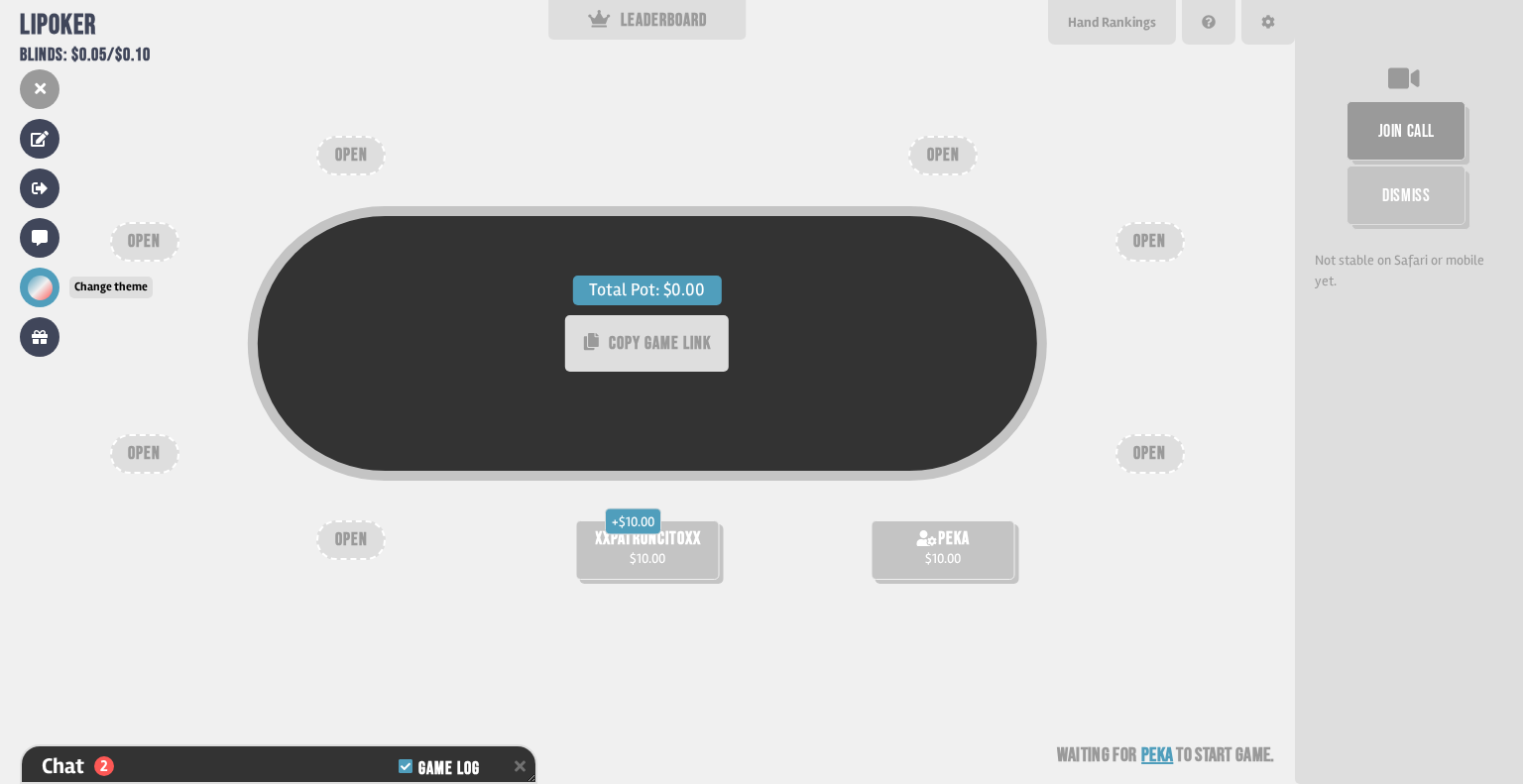 click at bounding box center (40, 287) 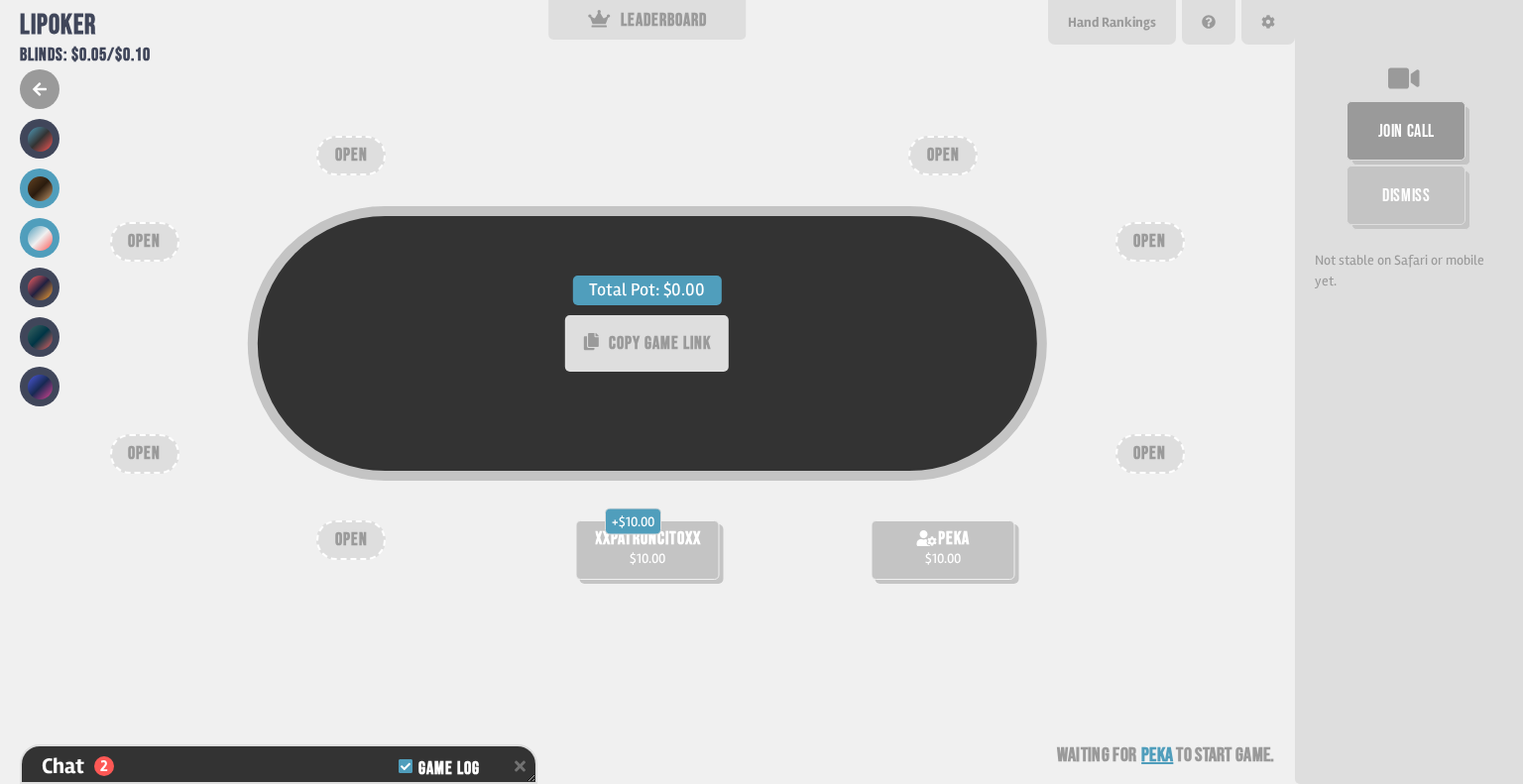 click at bounding box center (40, 188) 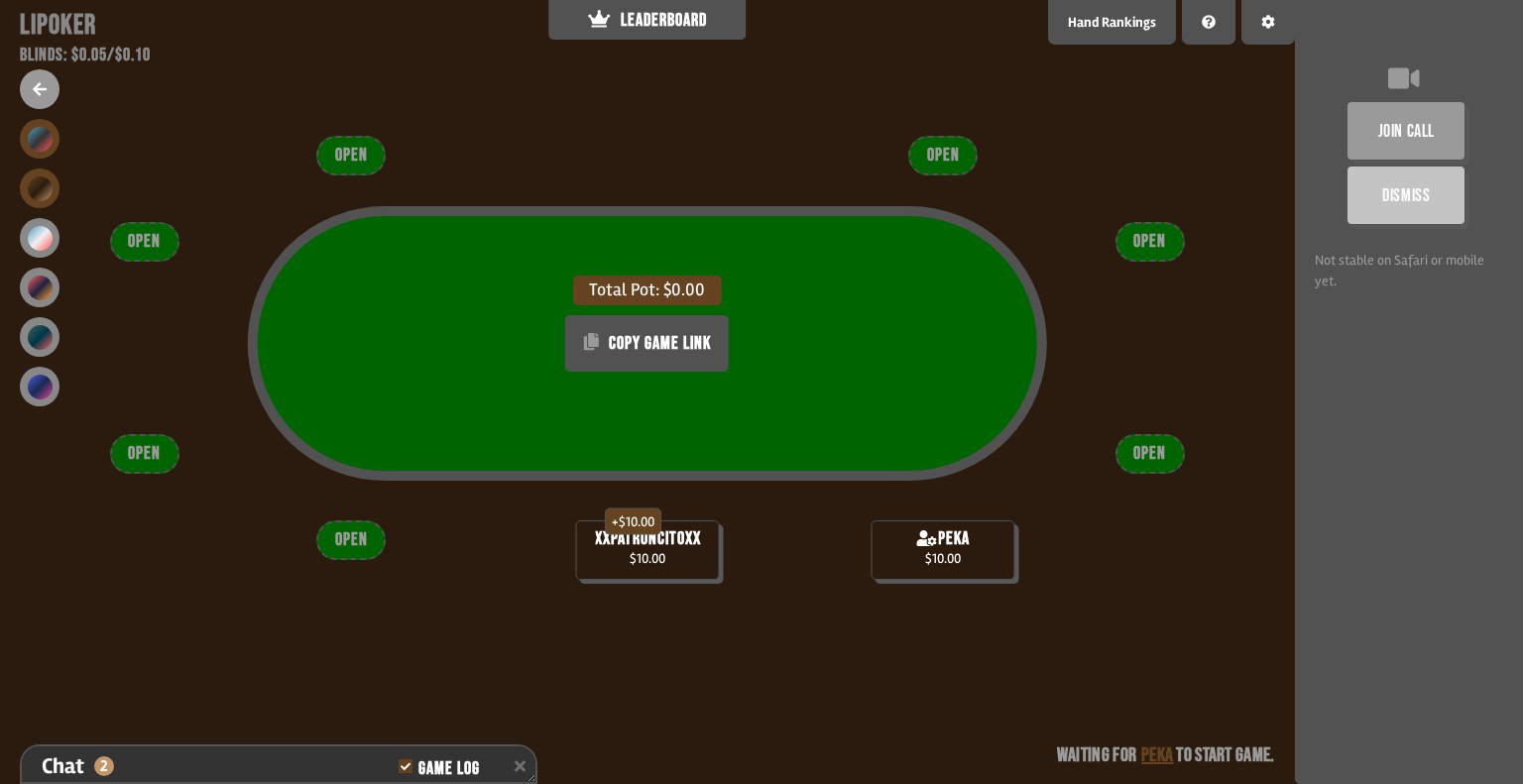 click at bounding box center (40, 139) 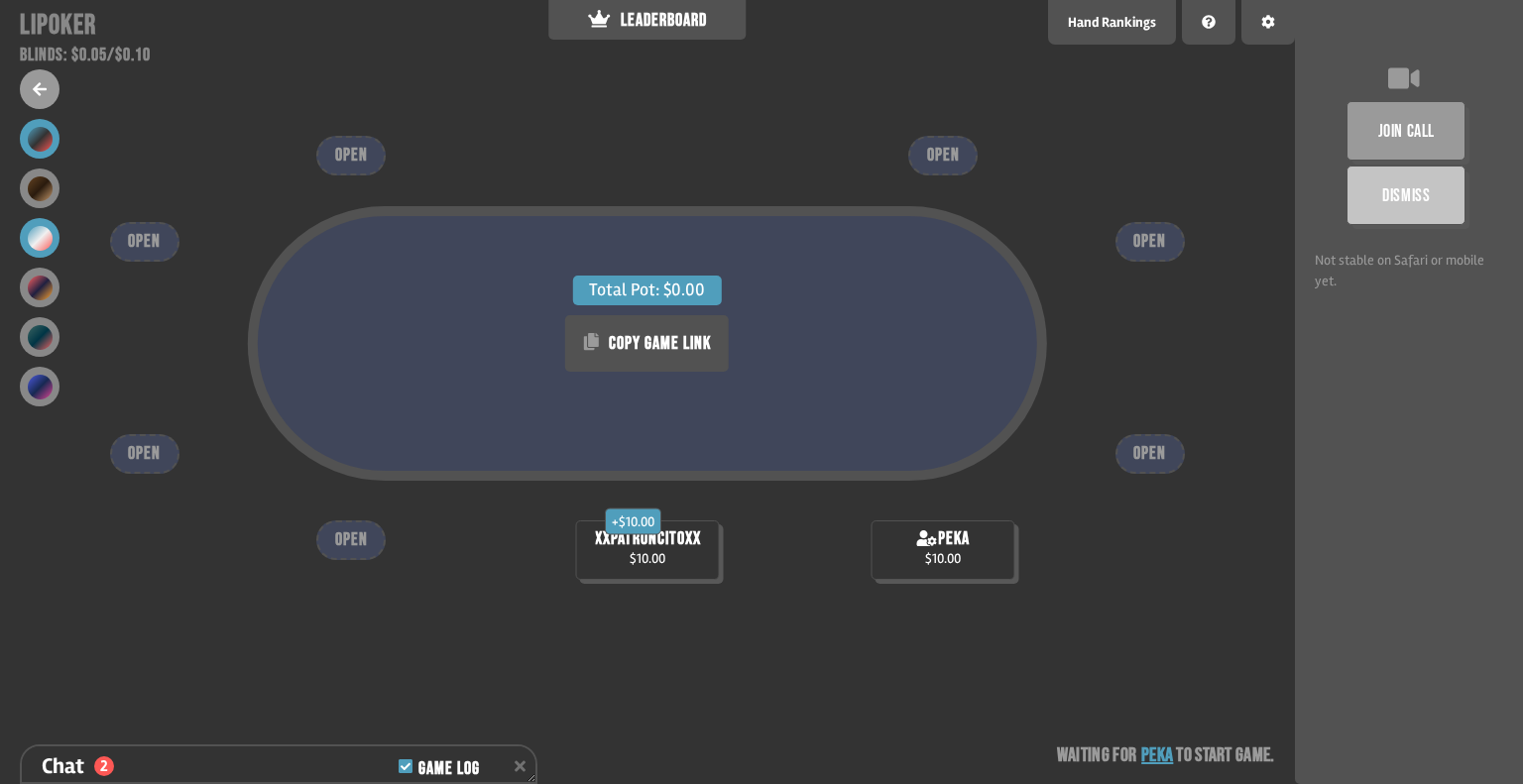click at bounding box center [40, 238] 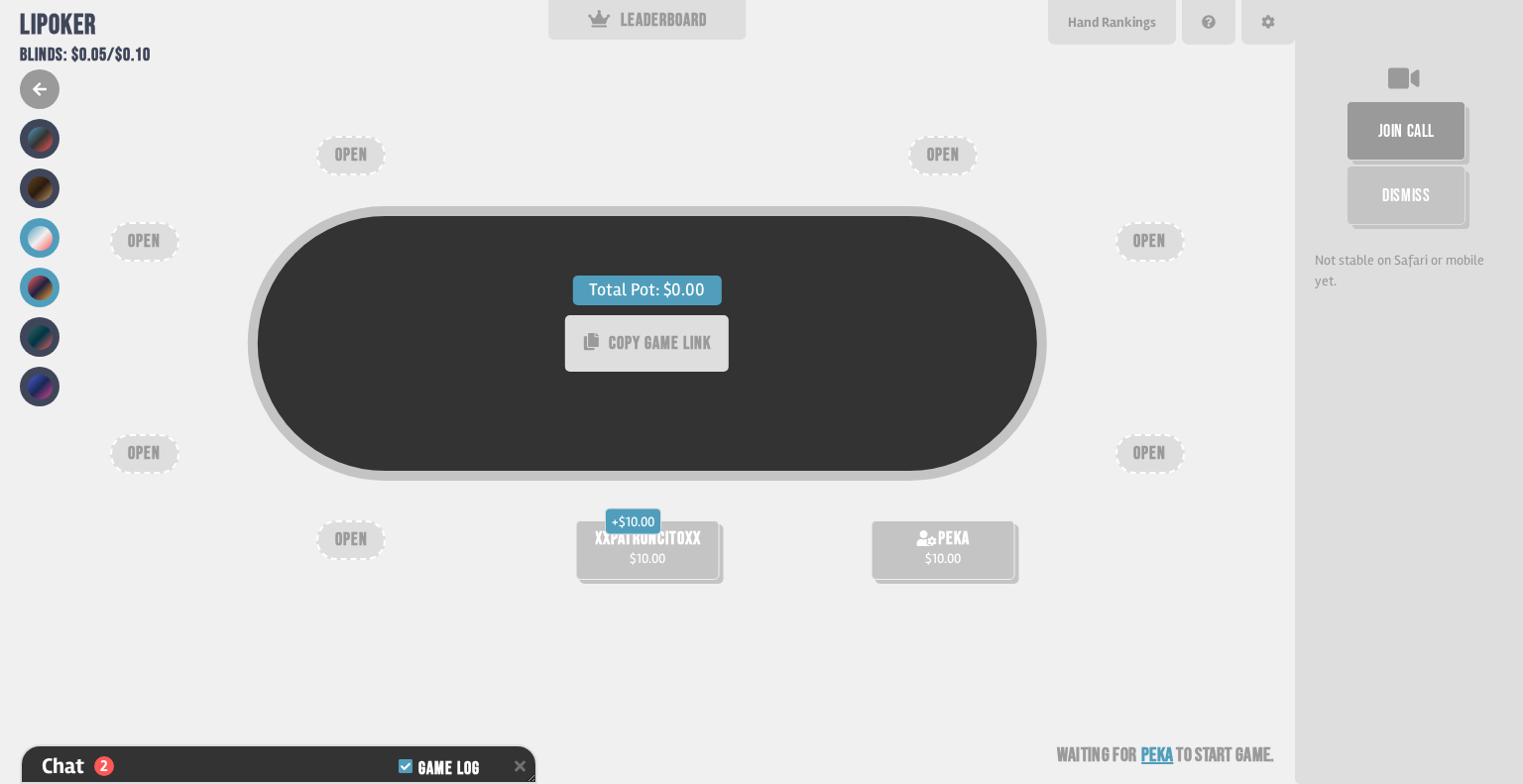 click at bounding box center (40, 287) 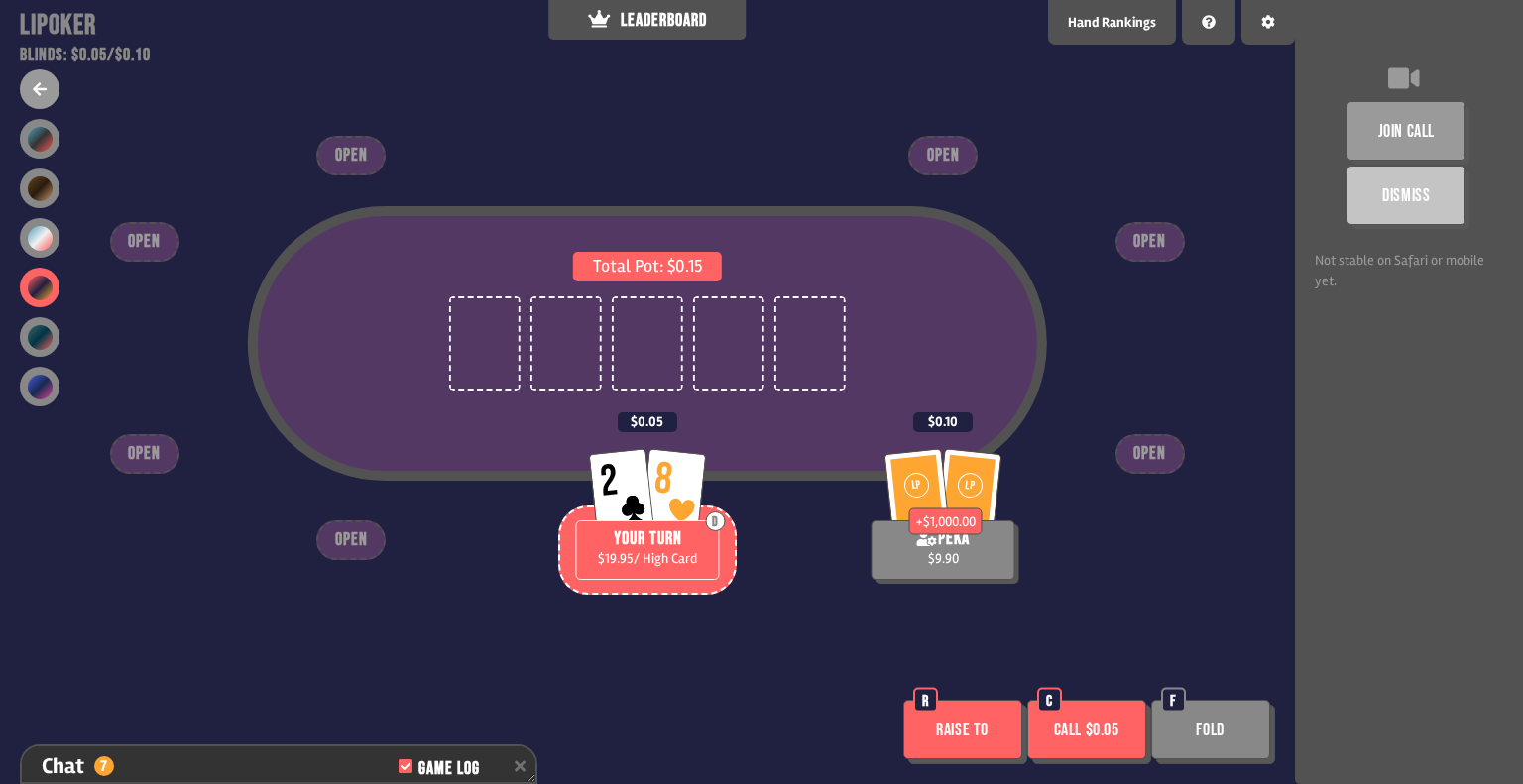 click on "Call $0.05" at bounding box center (1087, 729) 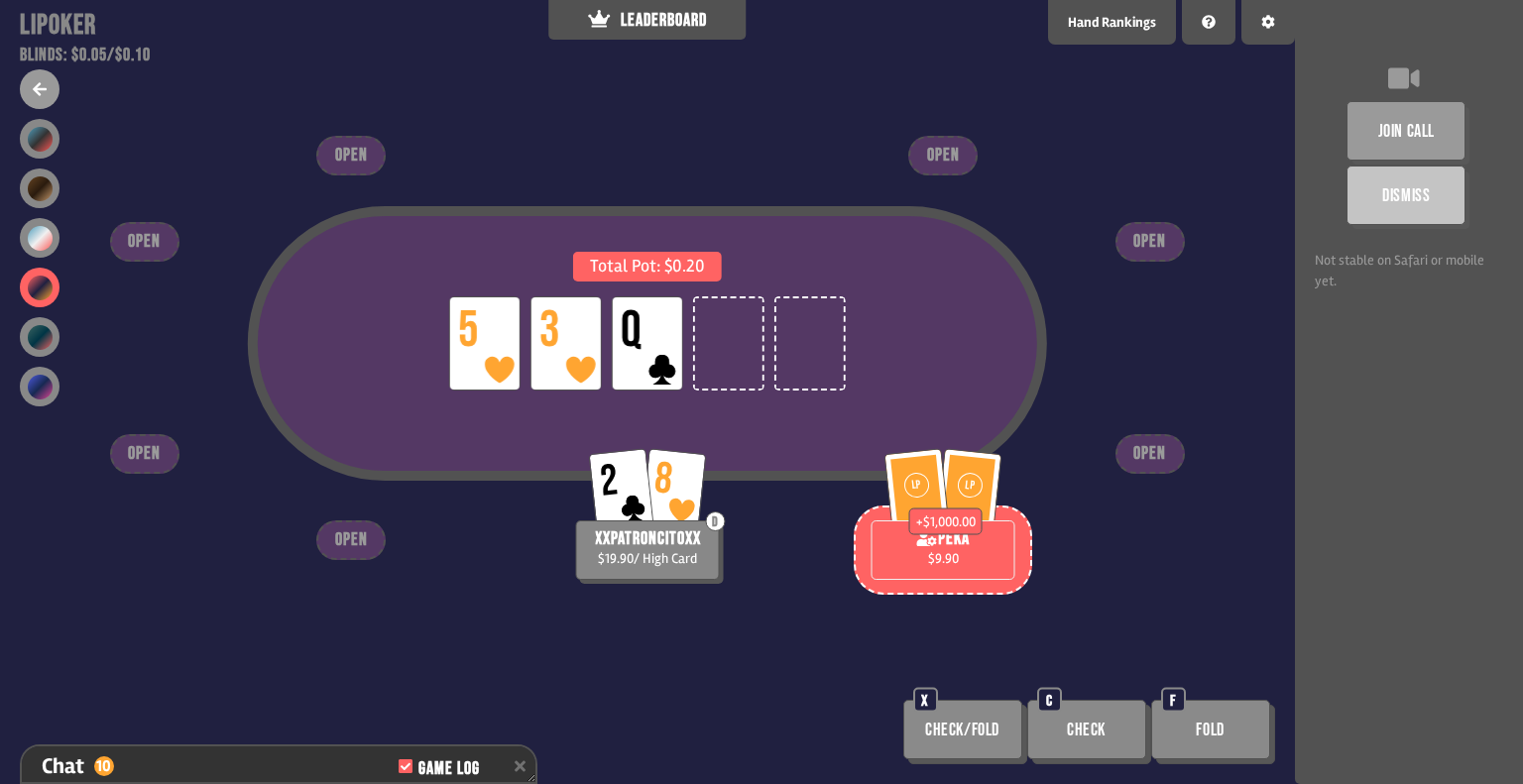 click on "Fold" at bounding box center [1211, 729] 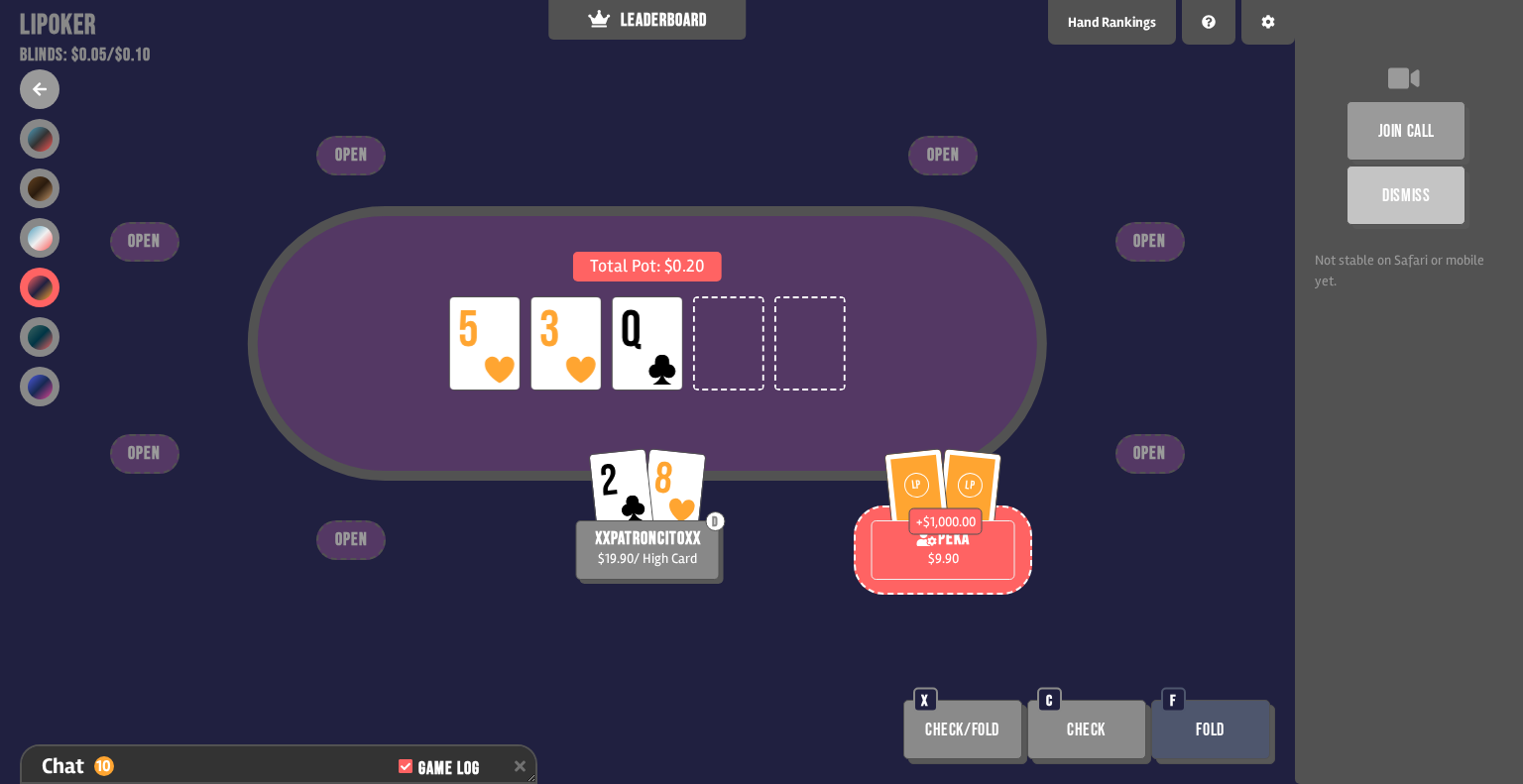 type 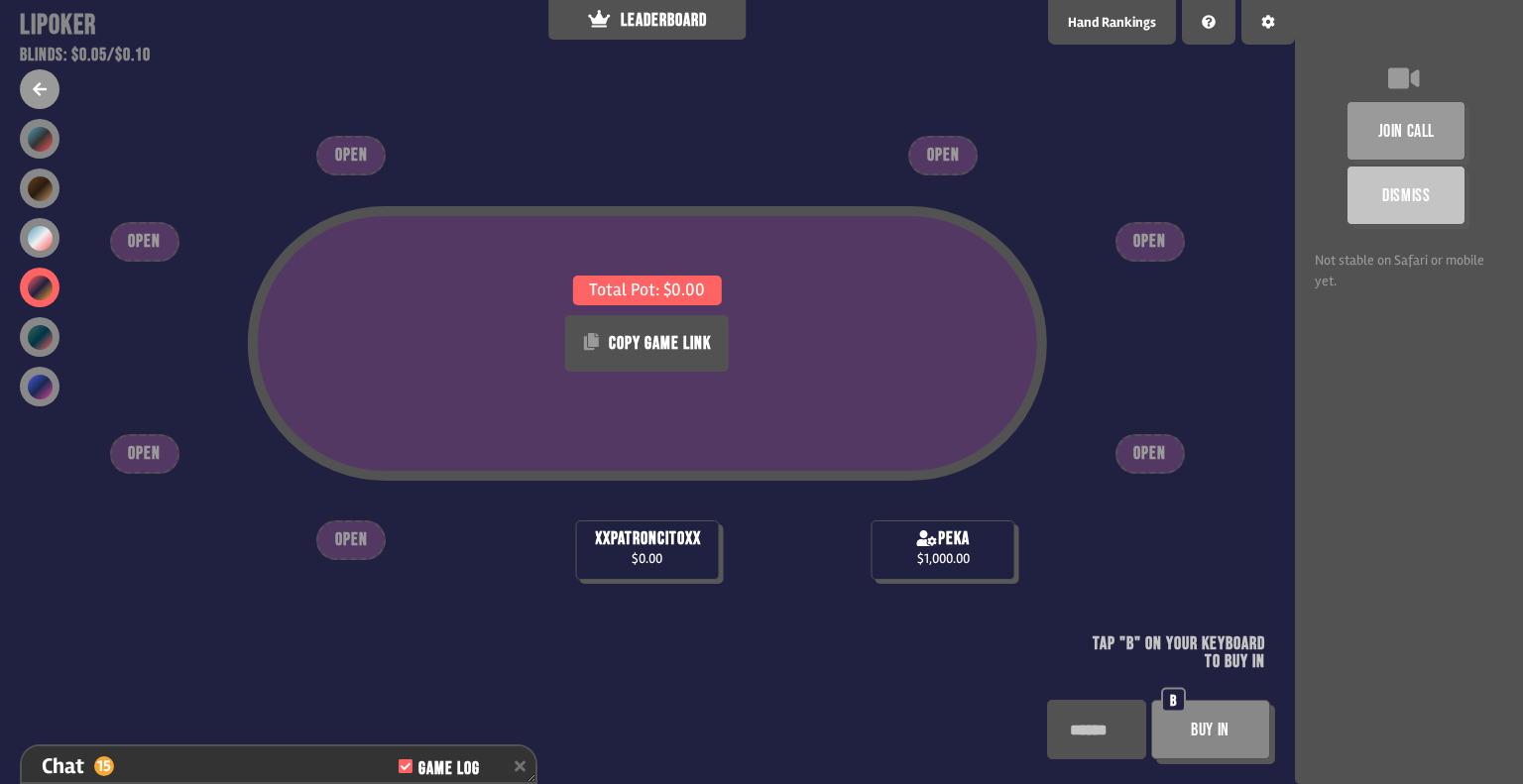 click on "*" at bounding box center [1097, 729] 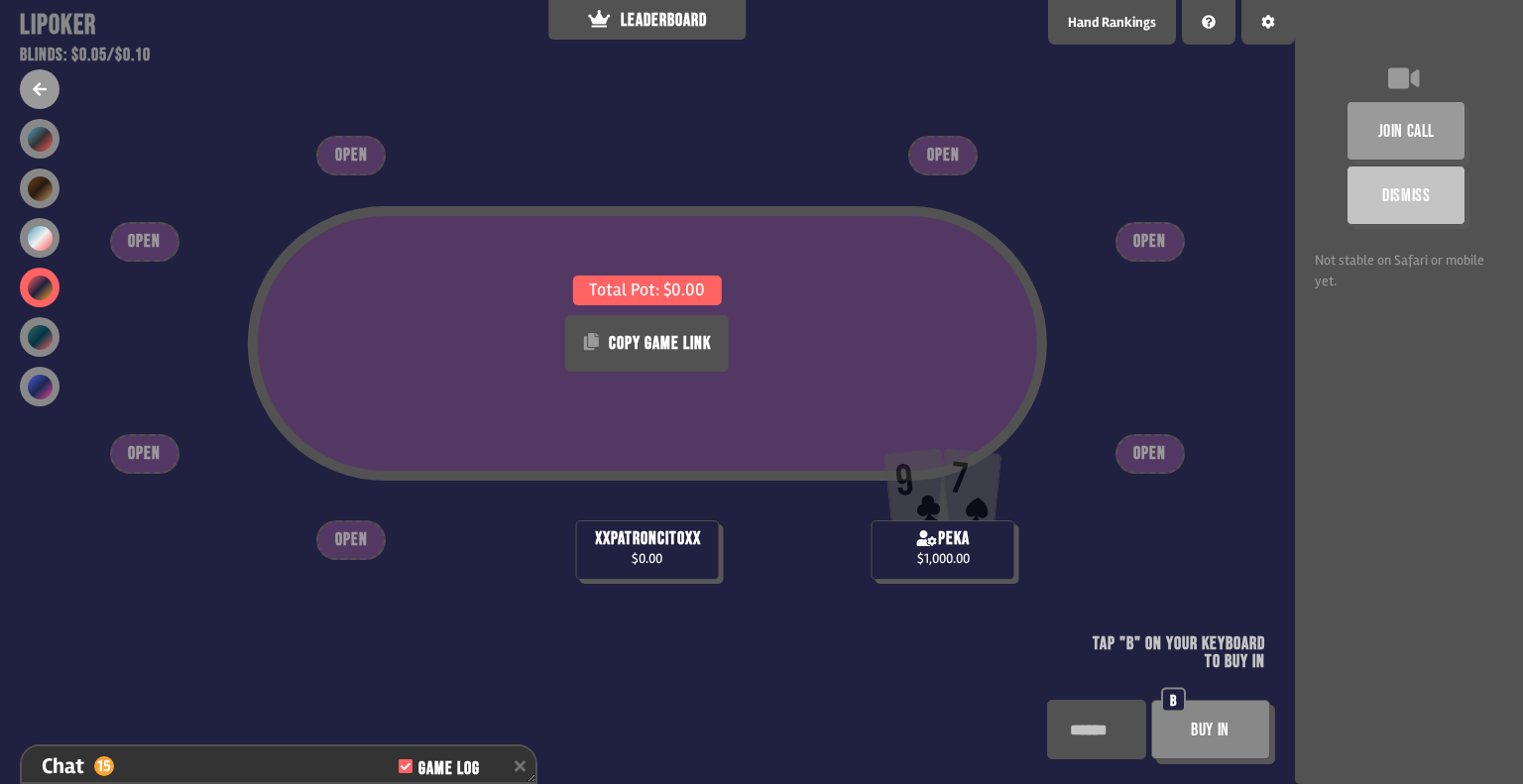 click on "*" at bounding box center (1097, 729) 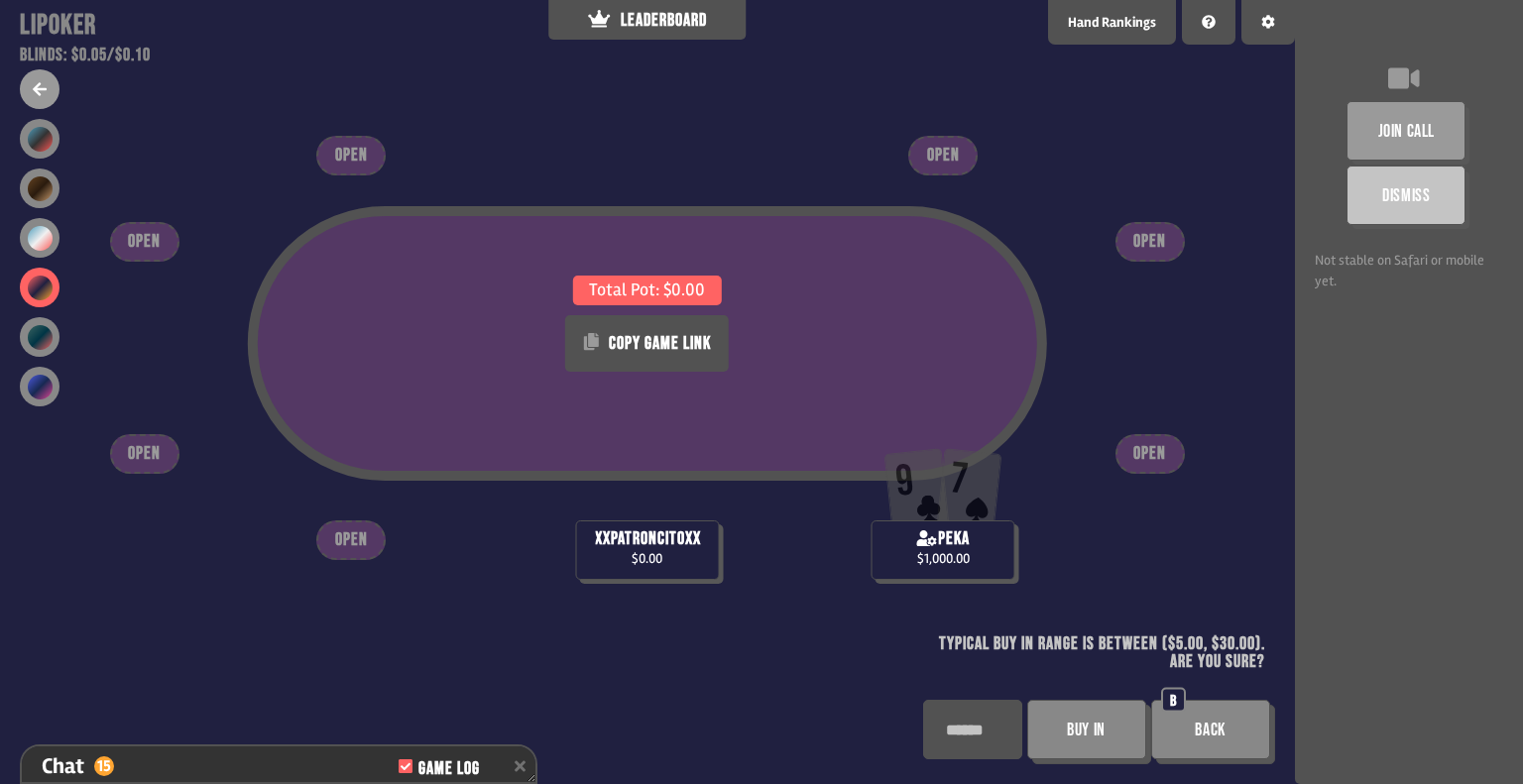 click on "Buy In" at bounding box center [1087, 729] 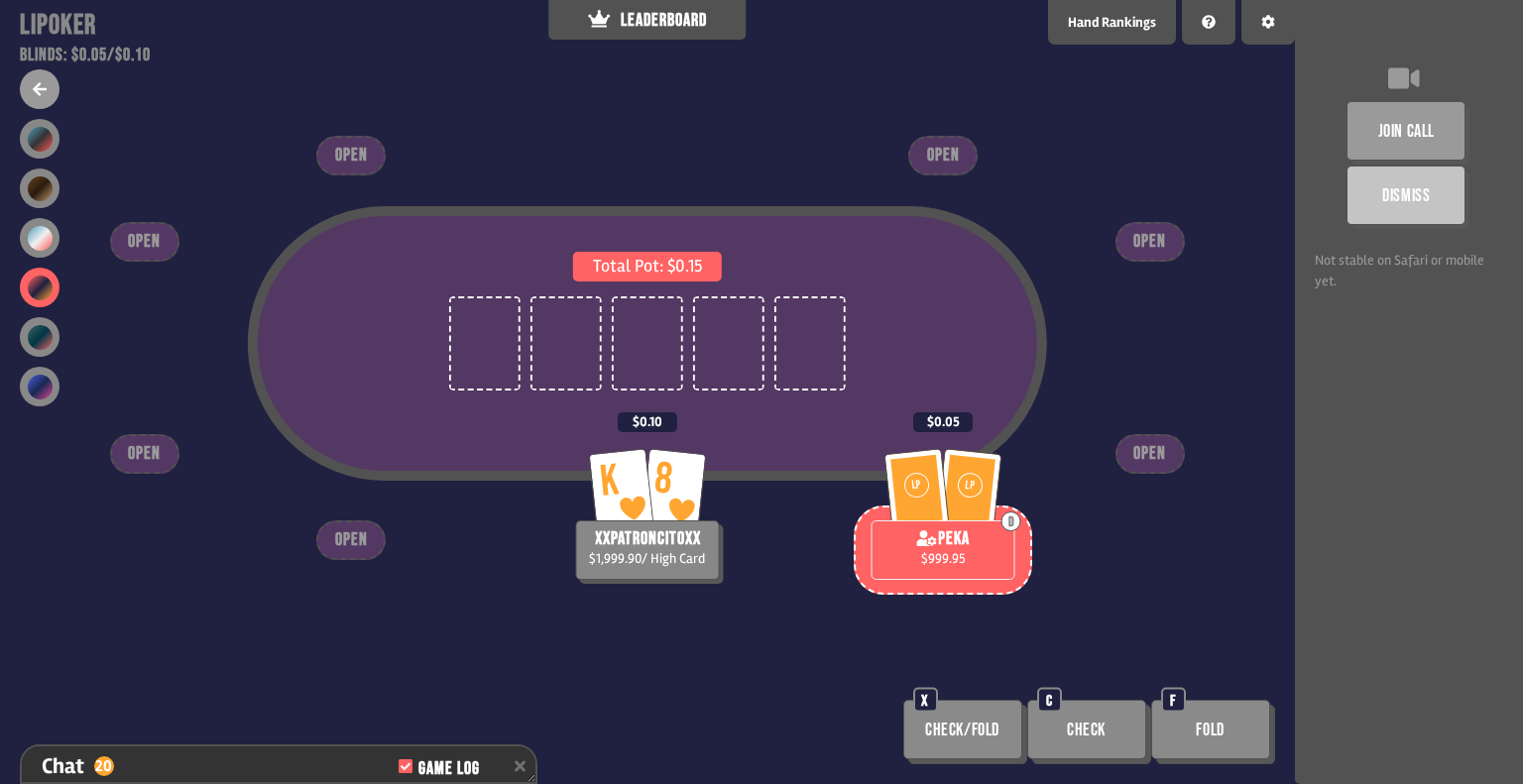 click on "Check" at bounding box center (1087, 729) 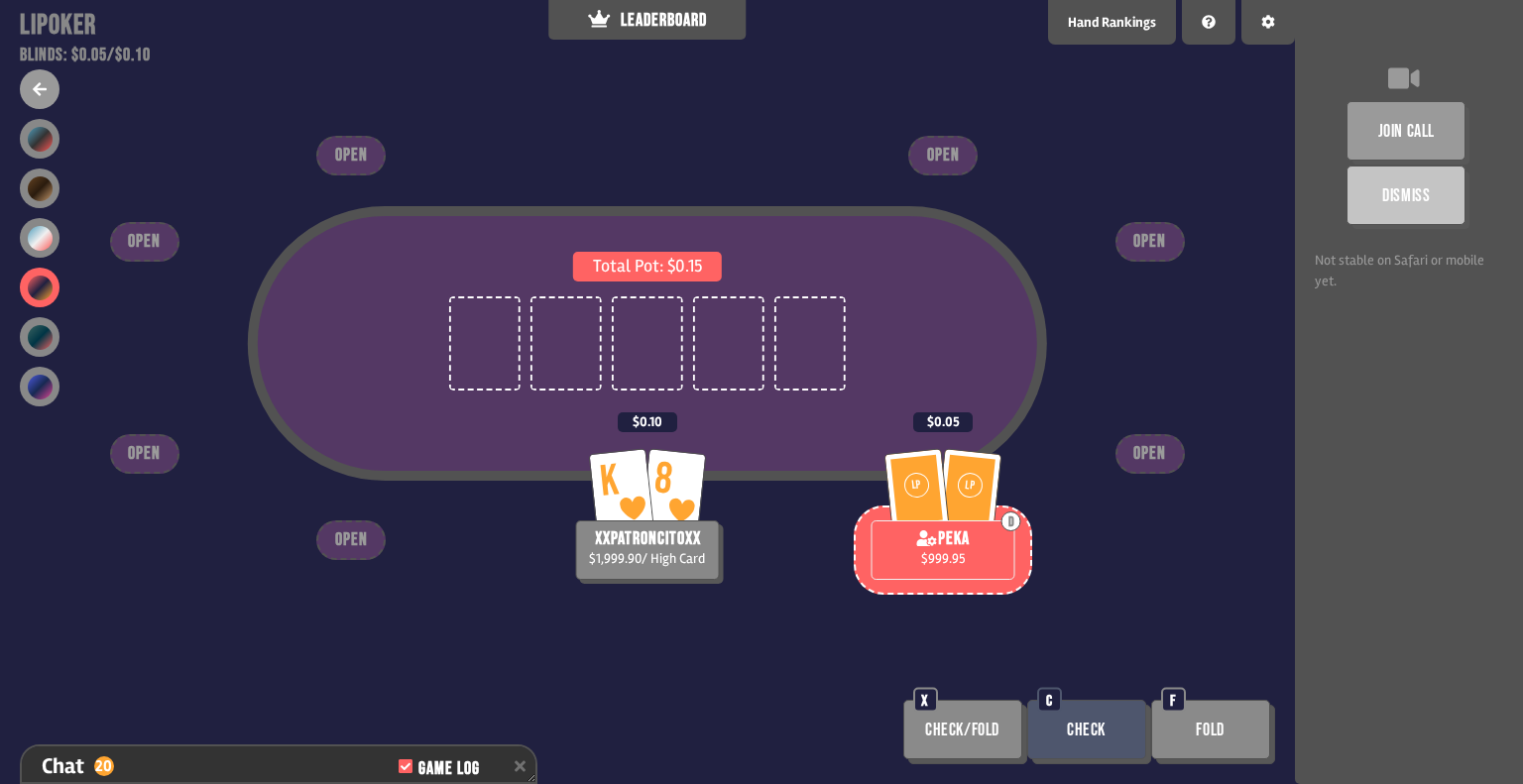 click on "Check" at bounding box center (1087, 729) 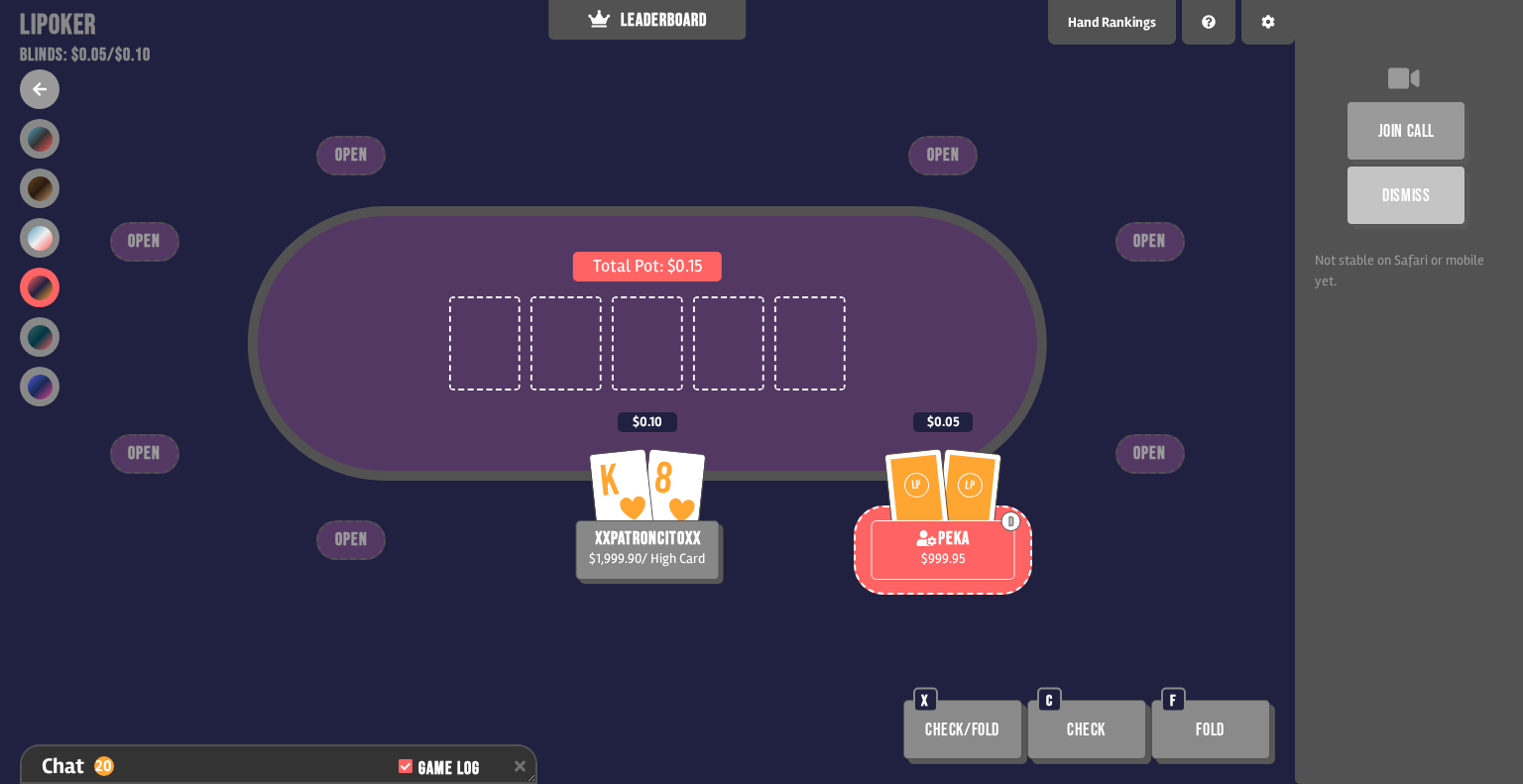click on "Check" at bounding box center (1087, 729) 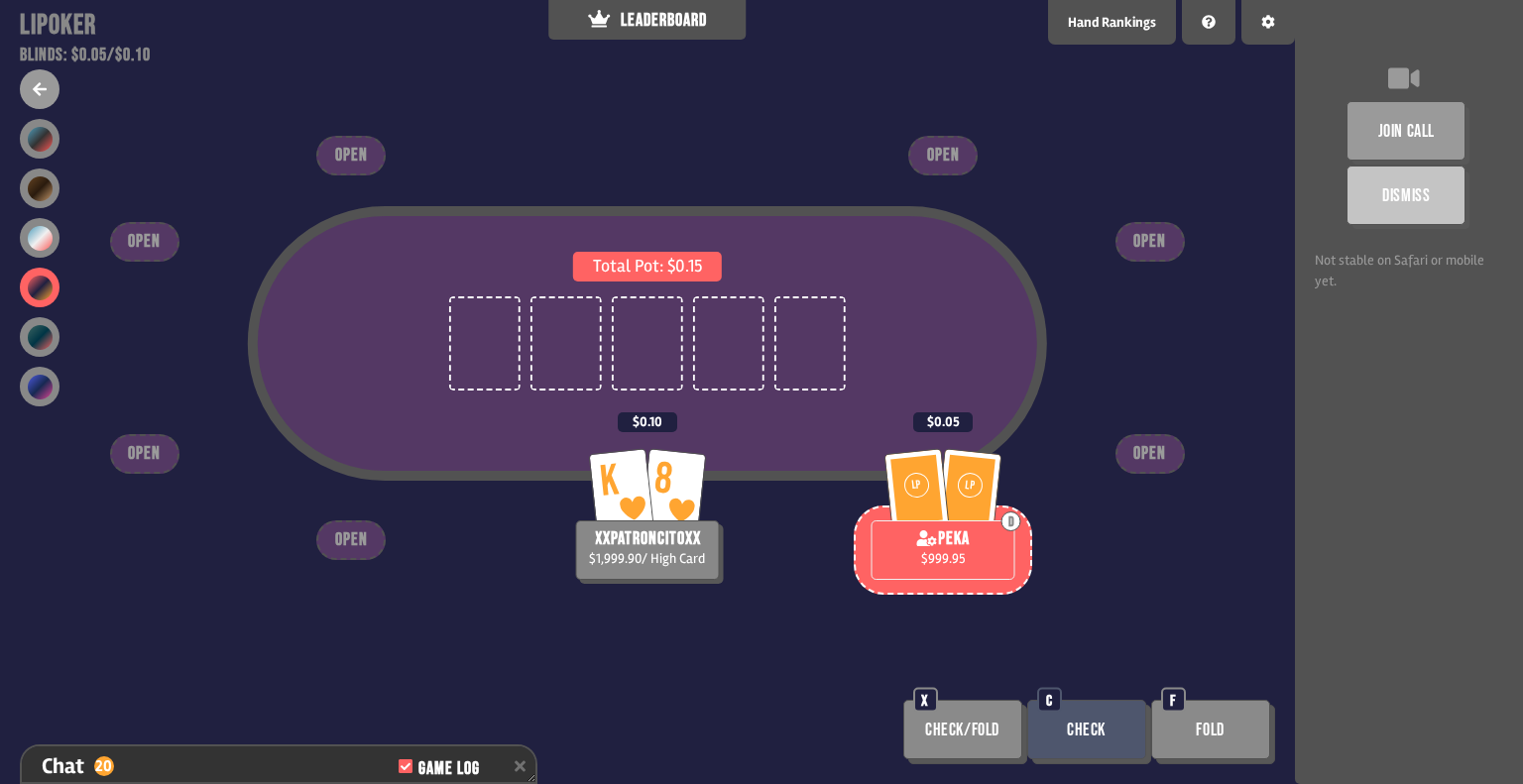 click on "Check" at bounding box center [1087, 729] 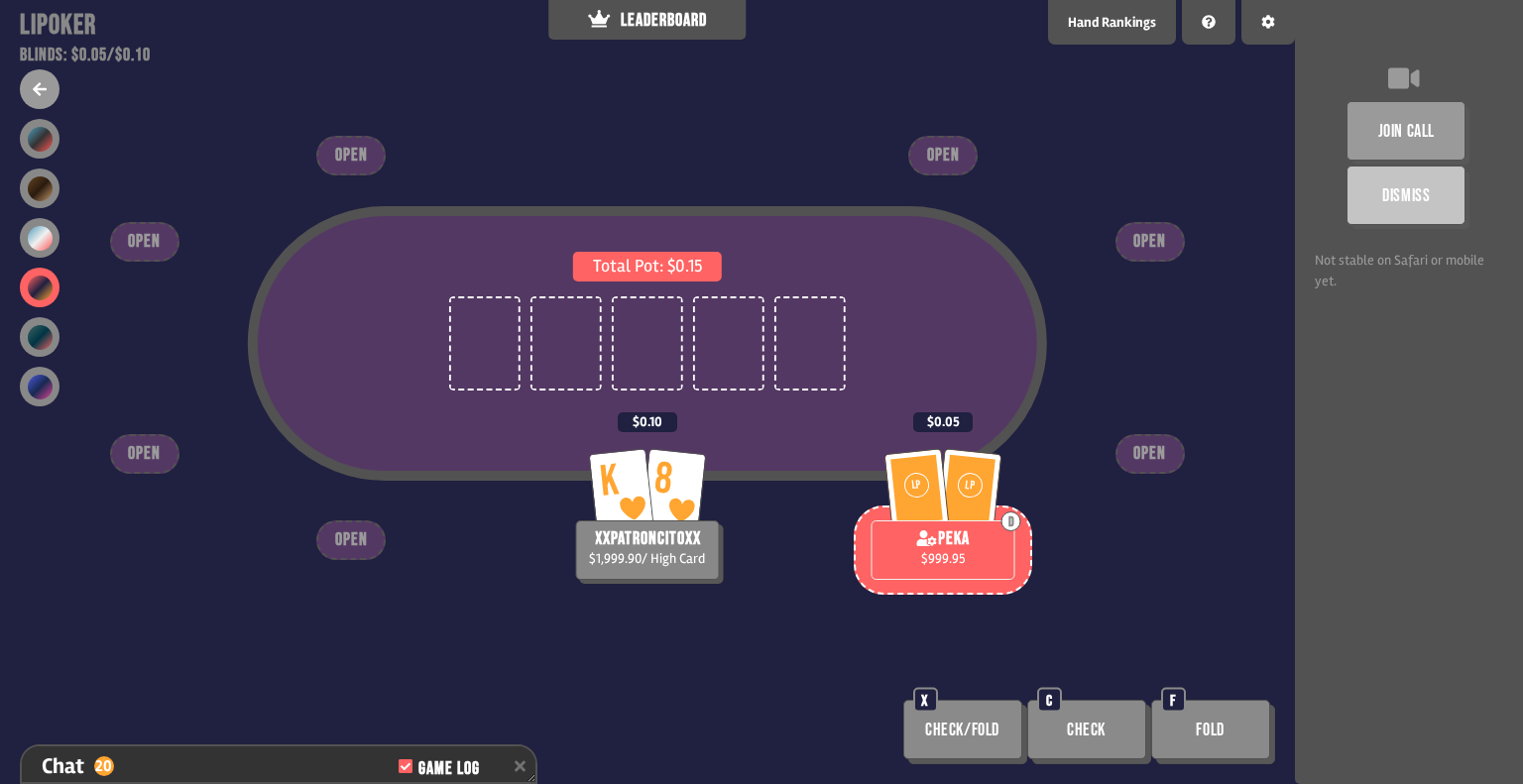 type 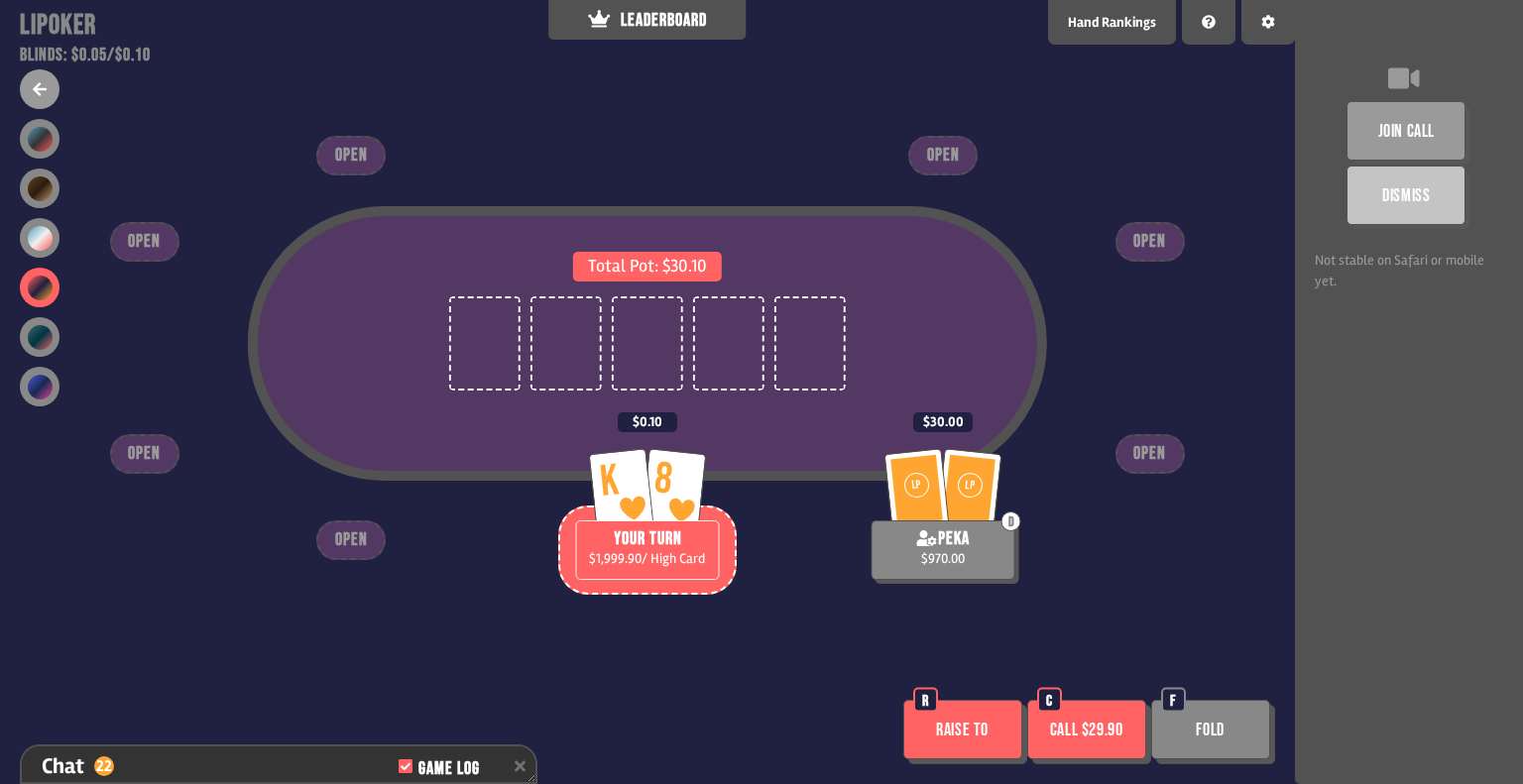 click on "Call $29.90" at bounding box center (1087, 729) 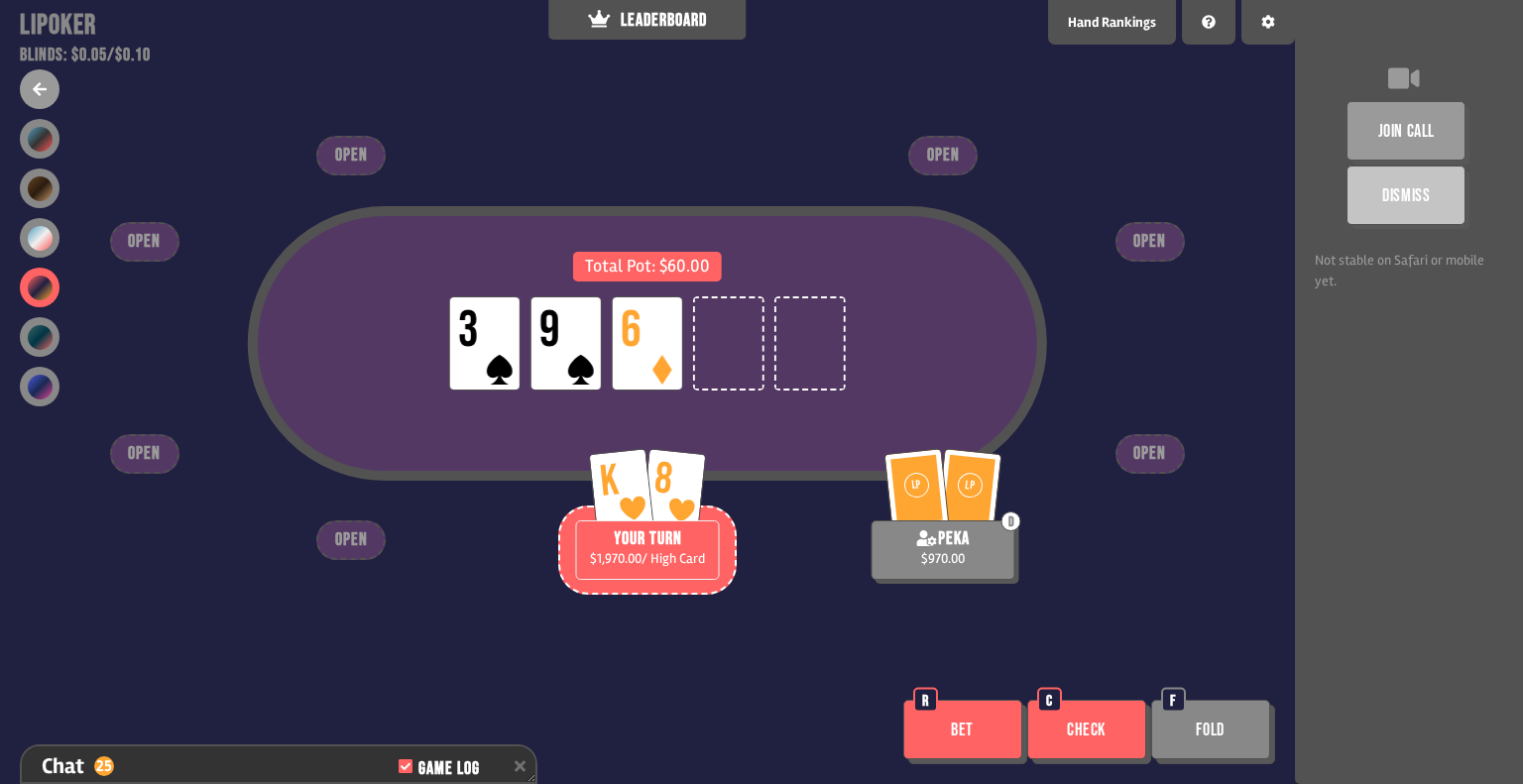 click on "Bet" at bounding box center [963, 729] 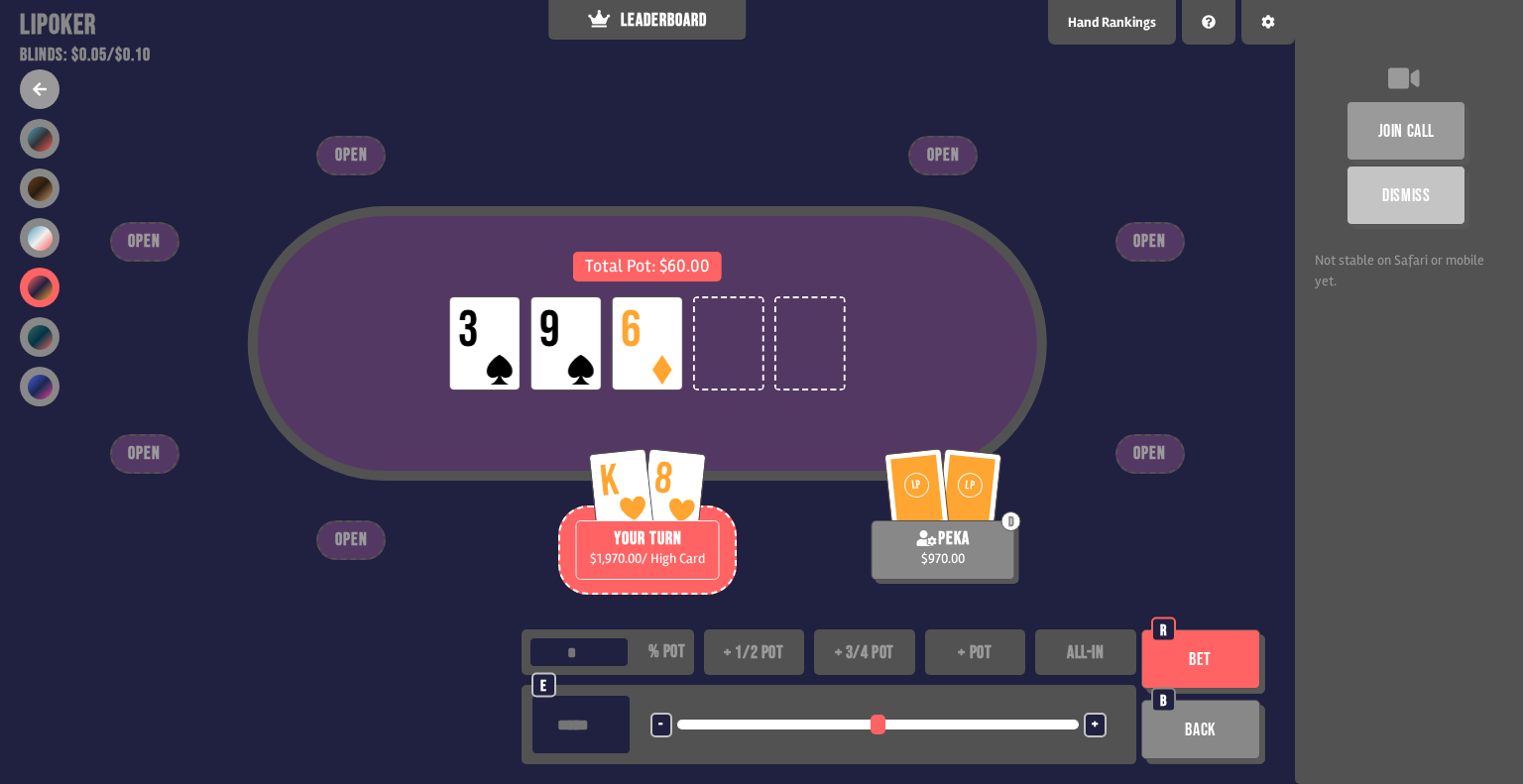 type on "**" 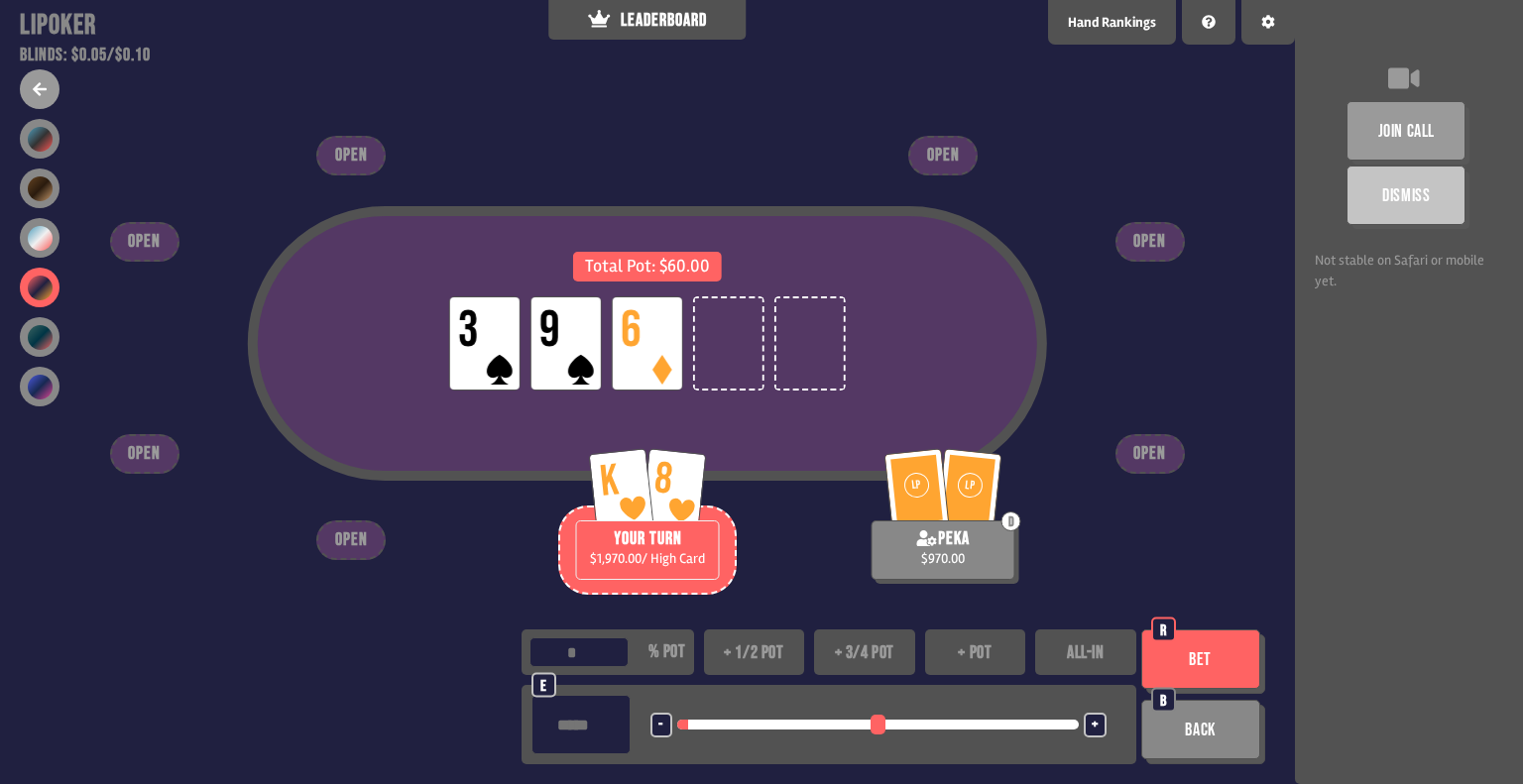 type on "**" 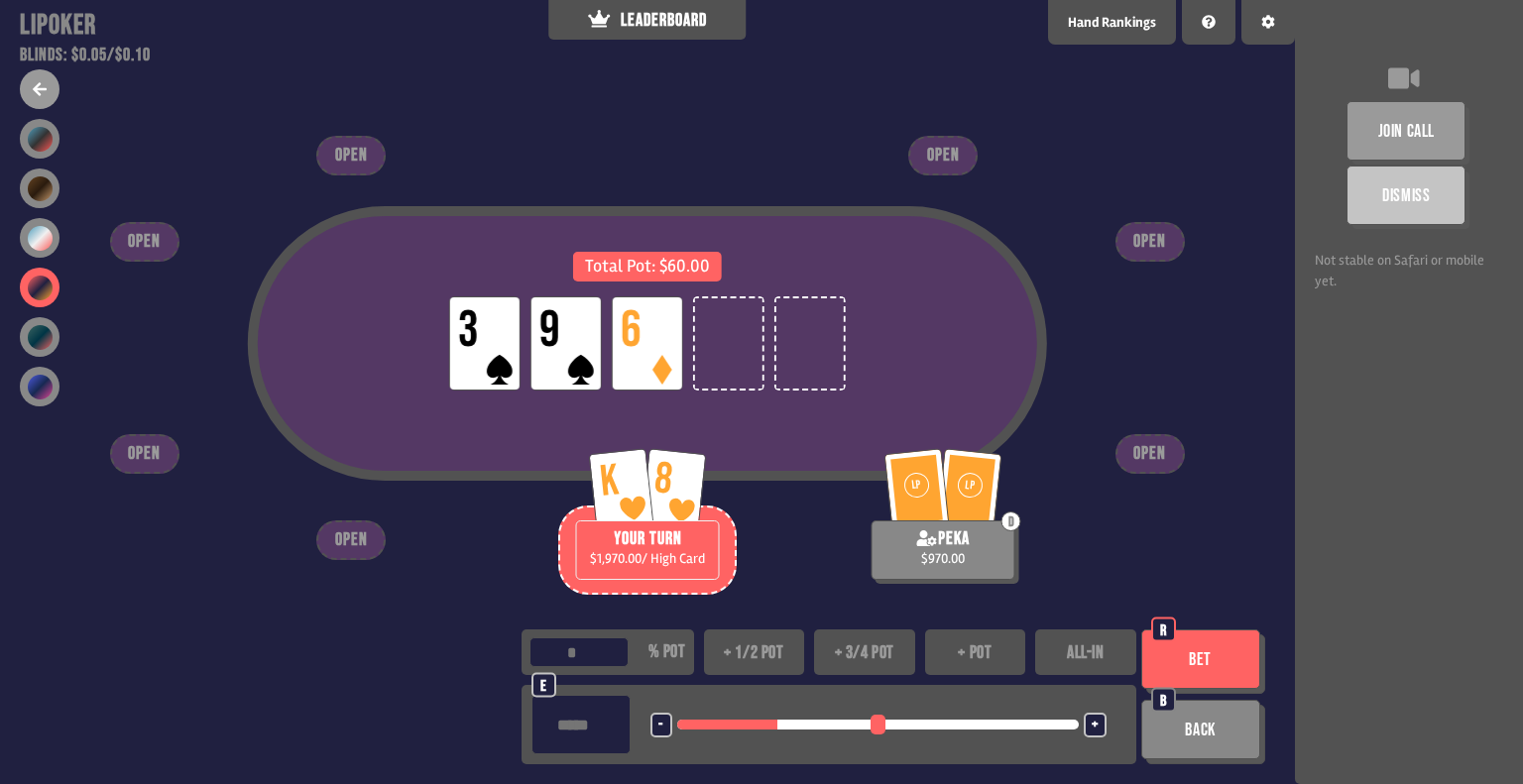 type on "***" 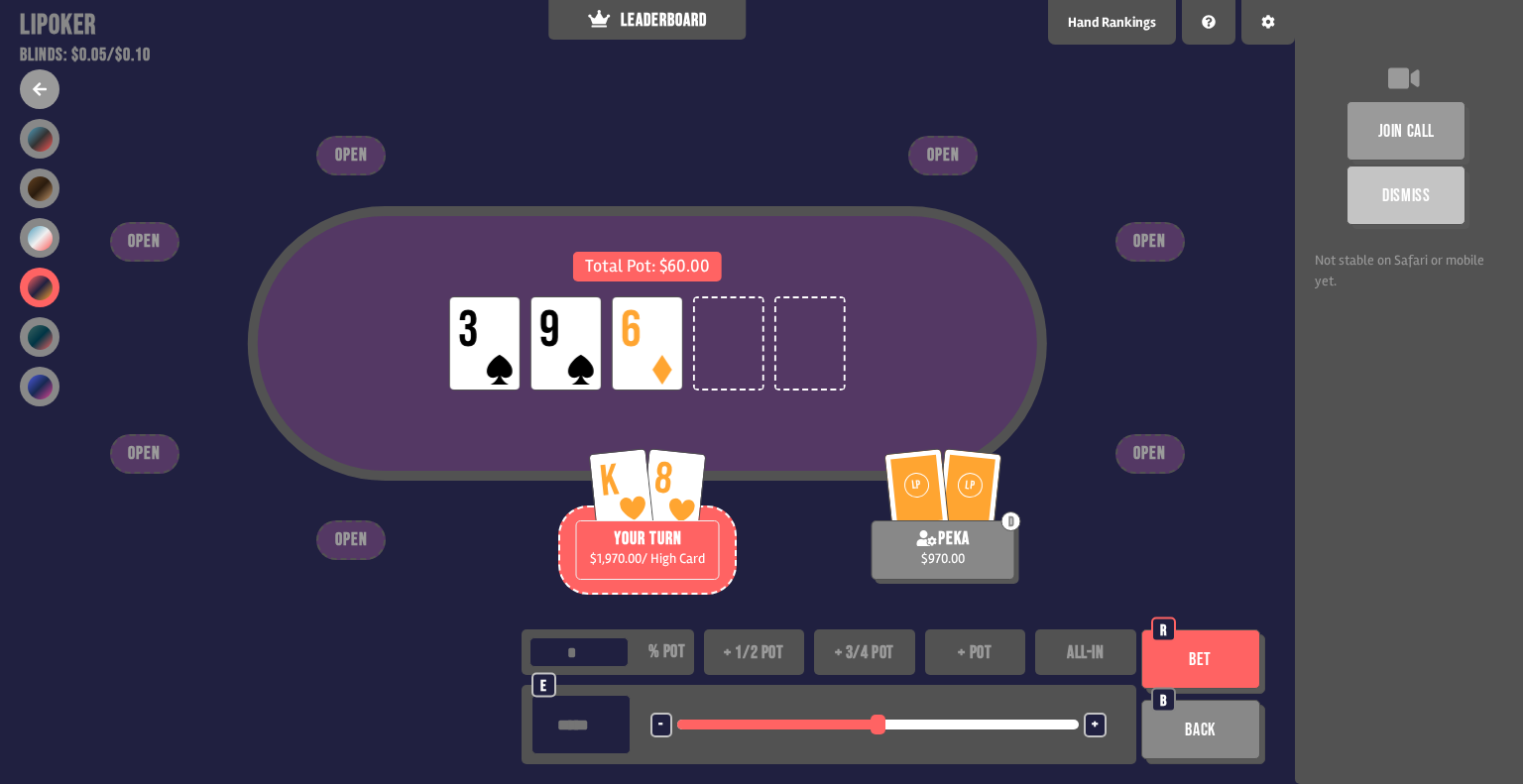 drag, startPoint x: 694, startPoint y: 721, endPoint x: 884, endPoint y: 713, distance: 190.1683 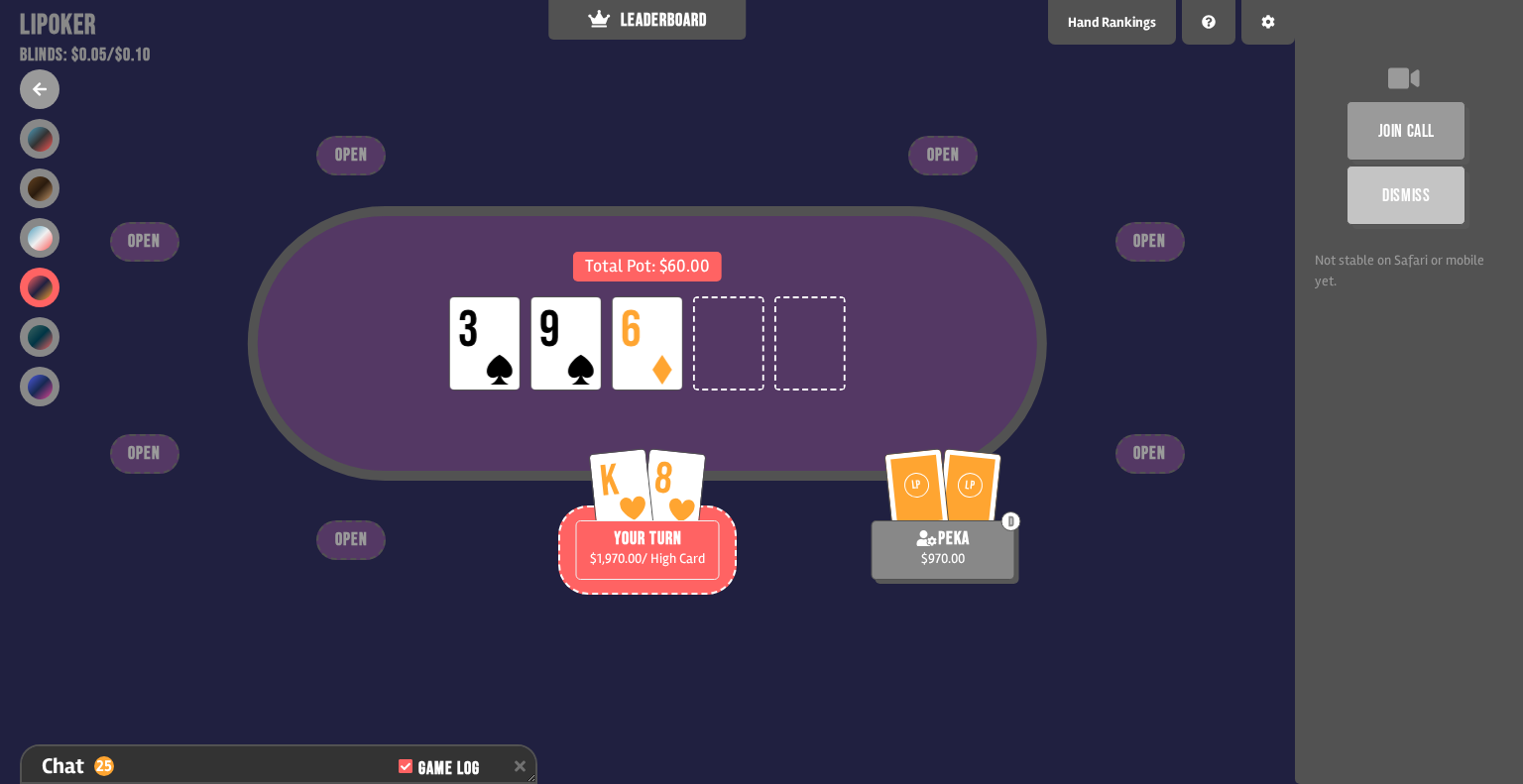 scroll, scrollTop: 846, scrollLeft: 0, axis: vertical 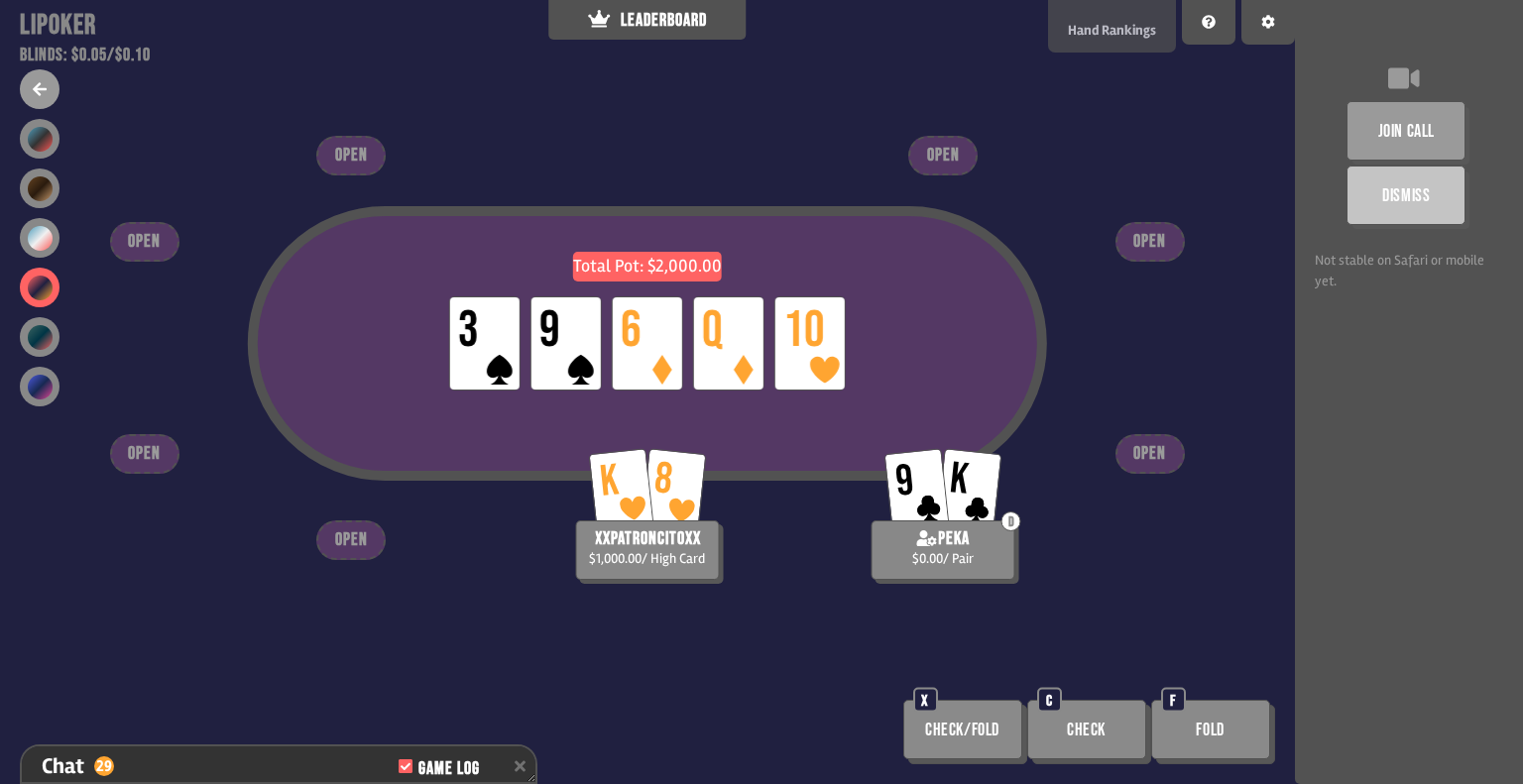 click on "Hand Rankings" at bounding box center (1112, 30) 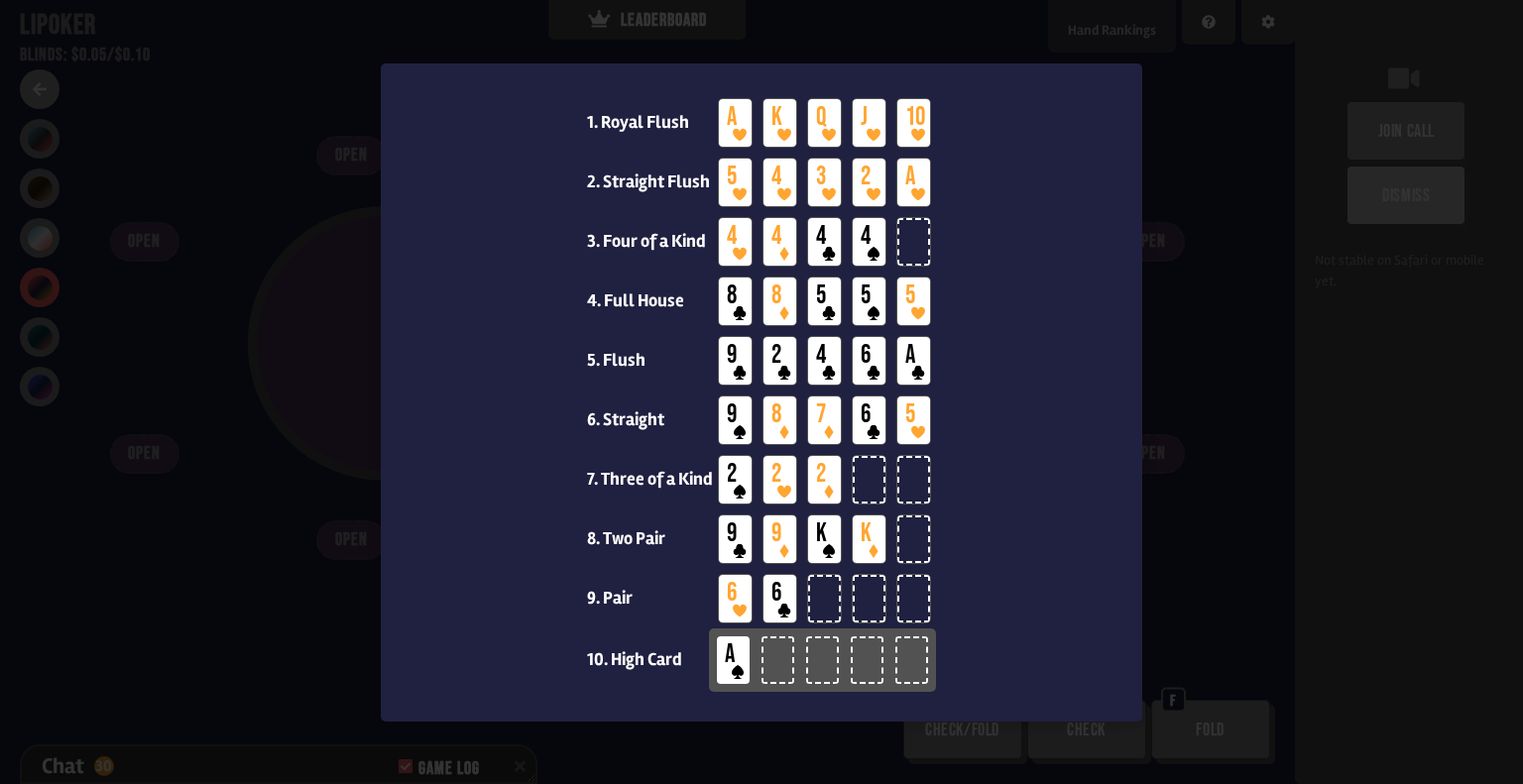 click at bounding box center (762, 392) 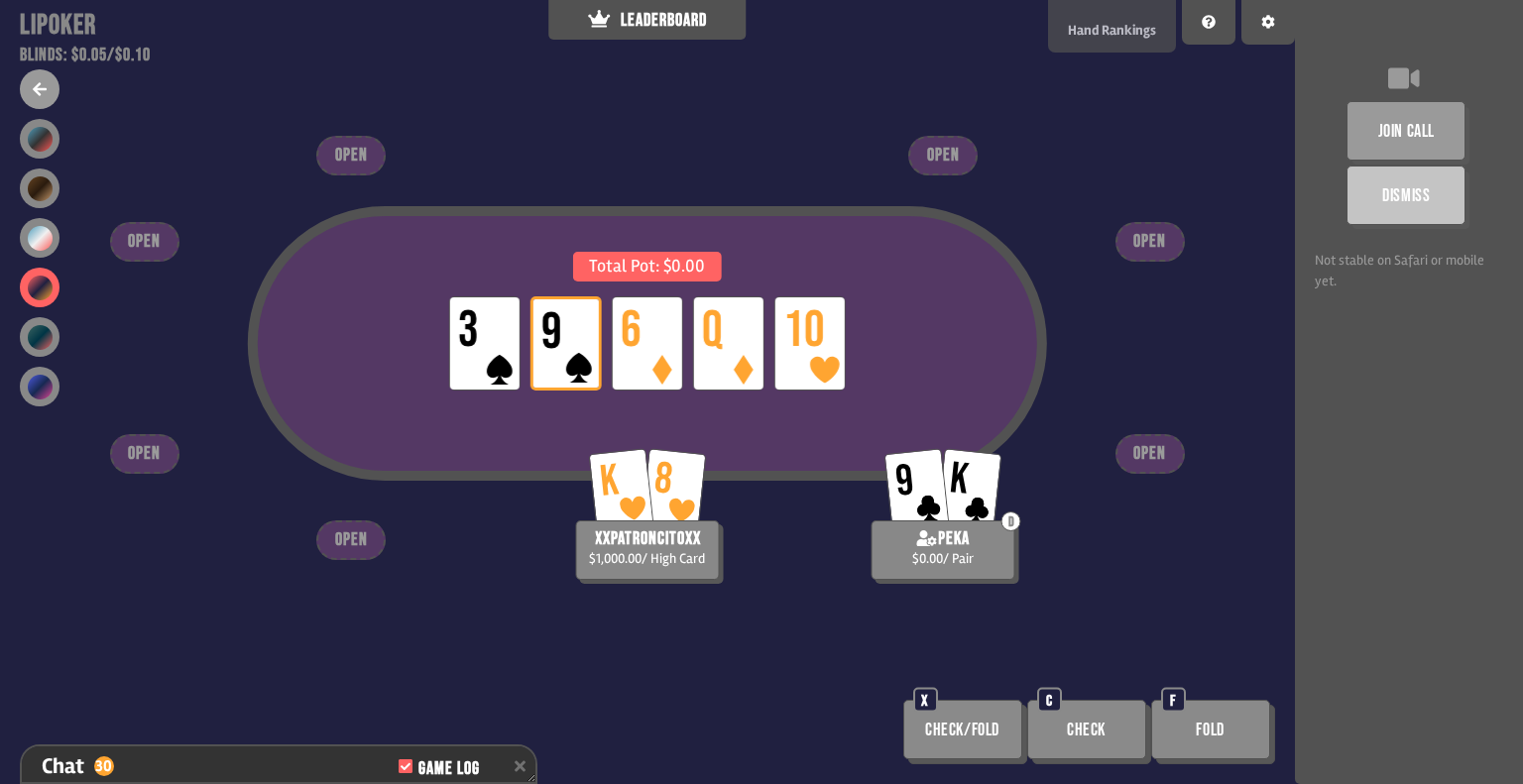 click on "Hand Rankings" at bounding box center [1112, 30] 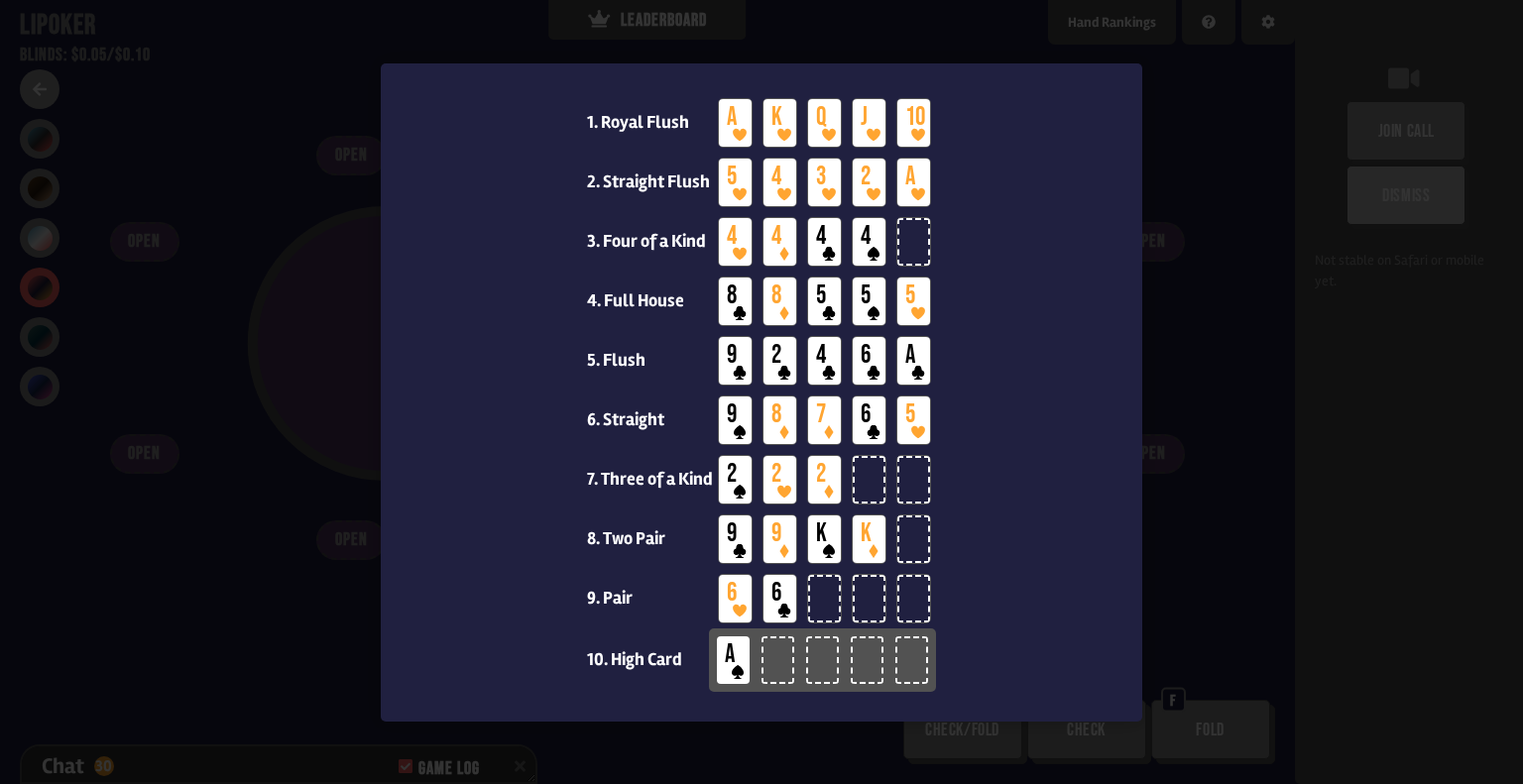 click at bounding box center [762, 392] 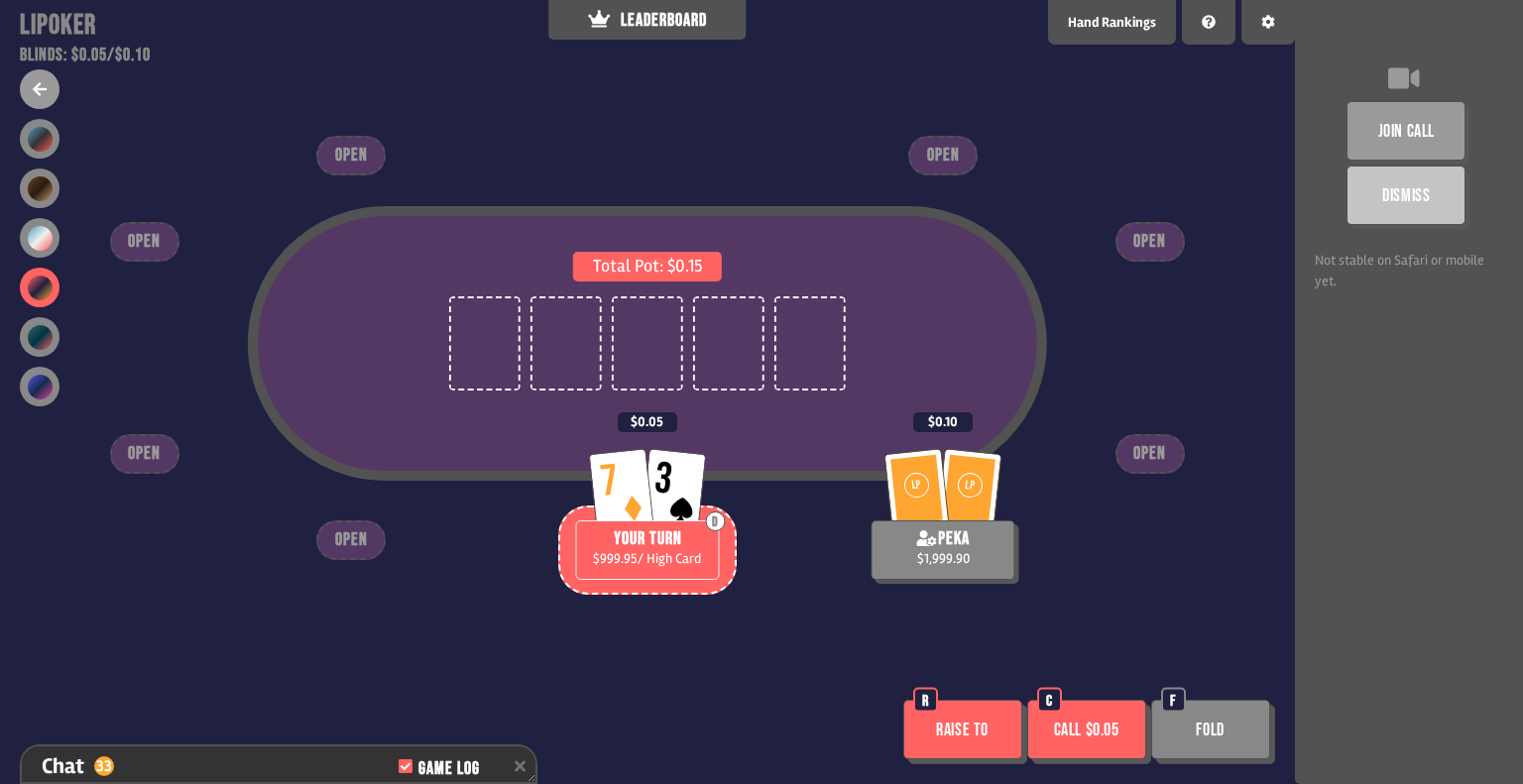 click on "Fold" at bounding box center [1211, 729] 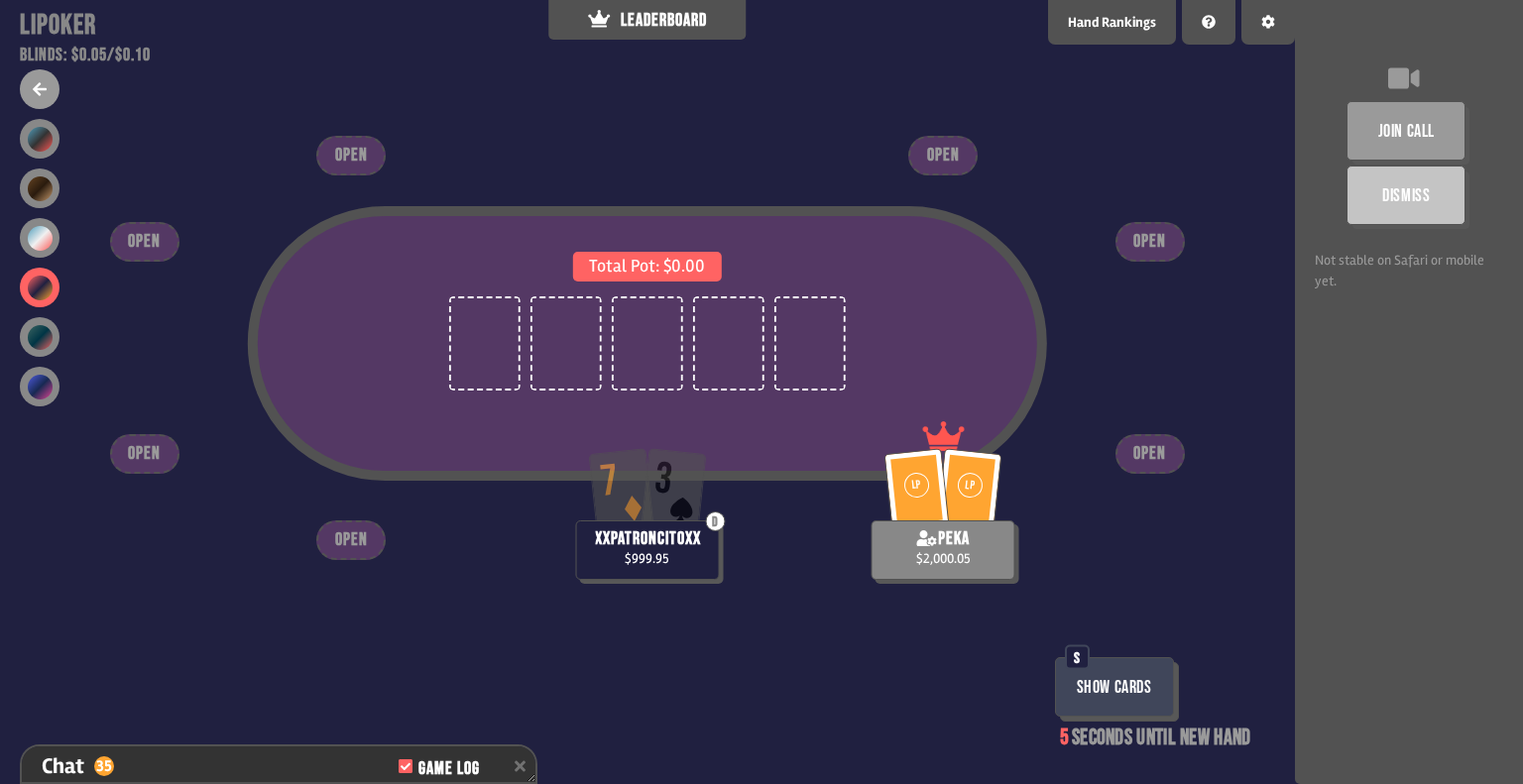 click on "Show Cards" at bounding box center [1114, 687] 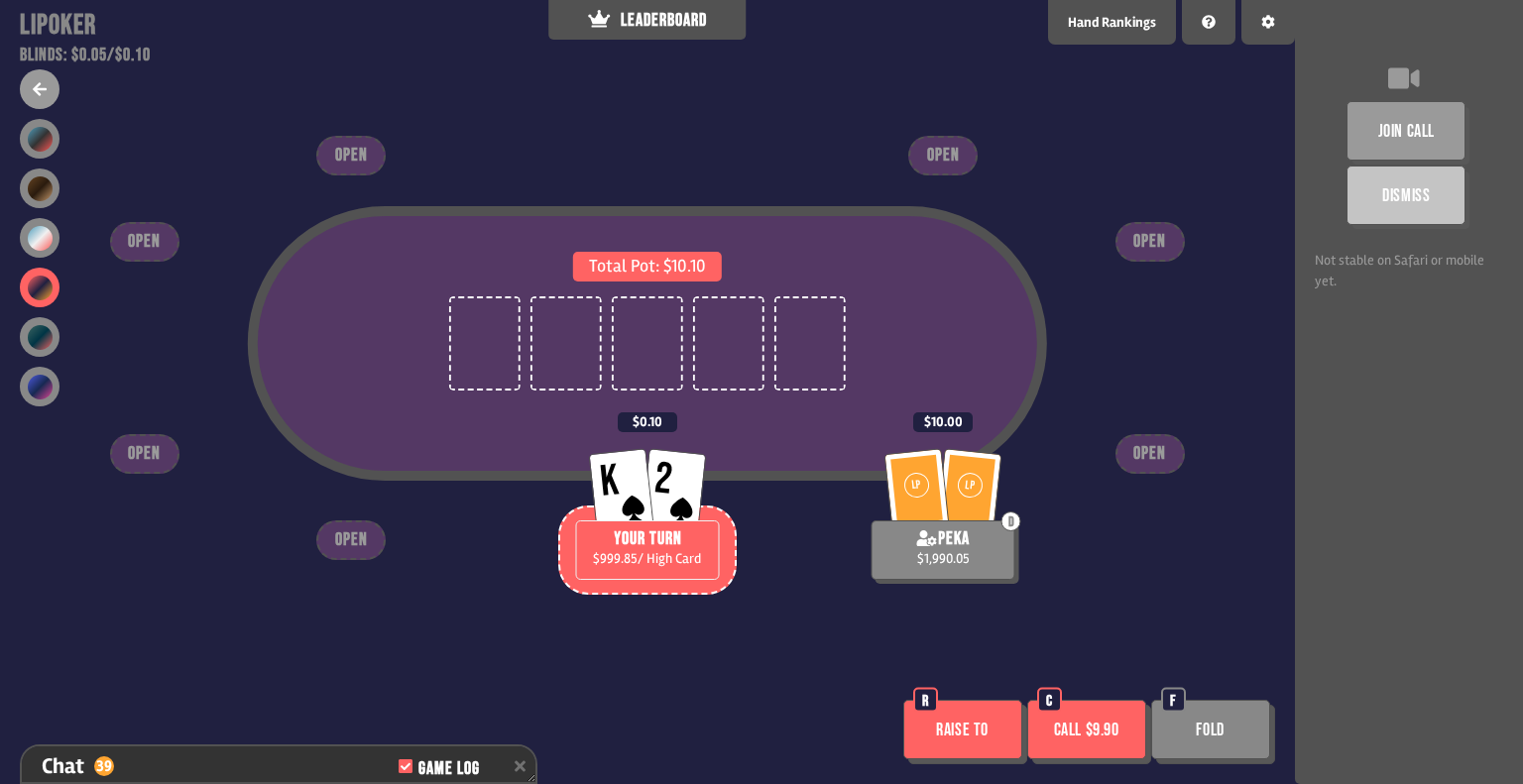 click on "Call $9.90" at bounding box center [1087, 729] 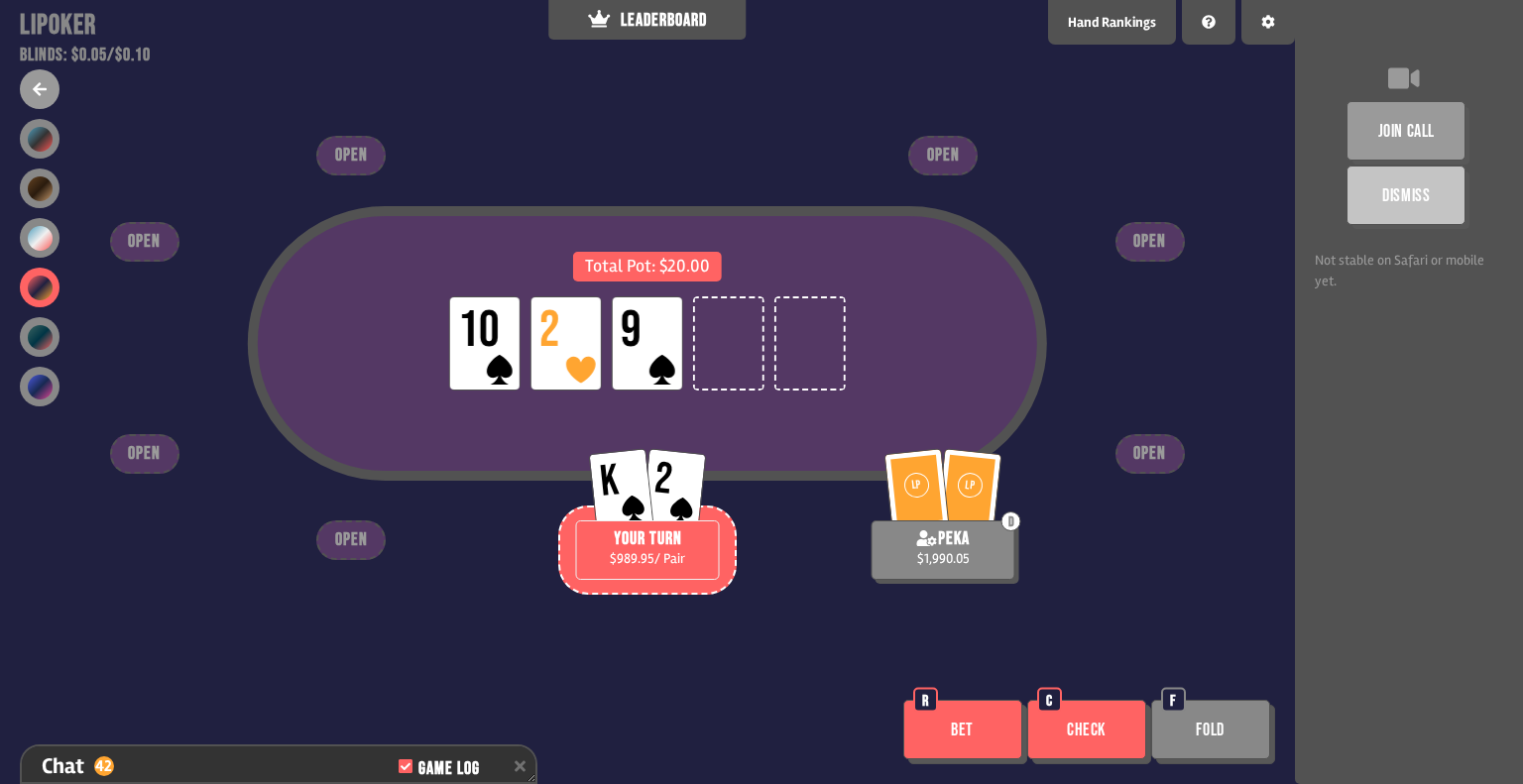 click on "Check" at bounding box center [1087, 729] 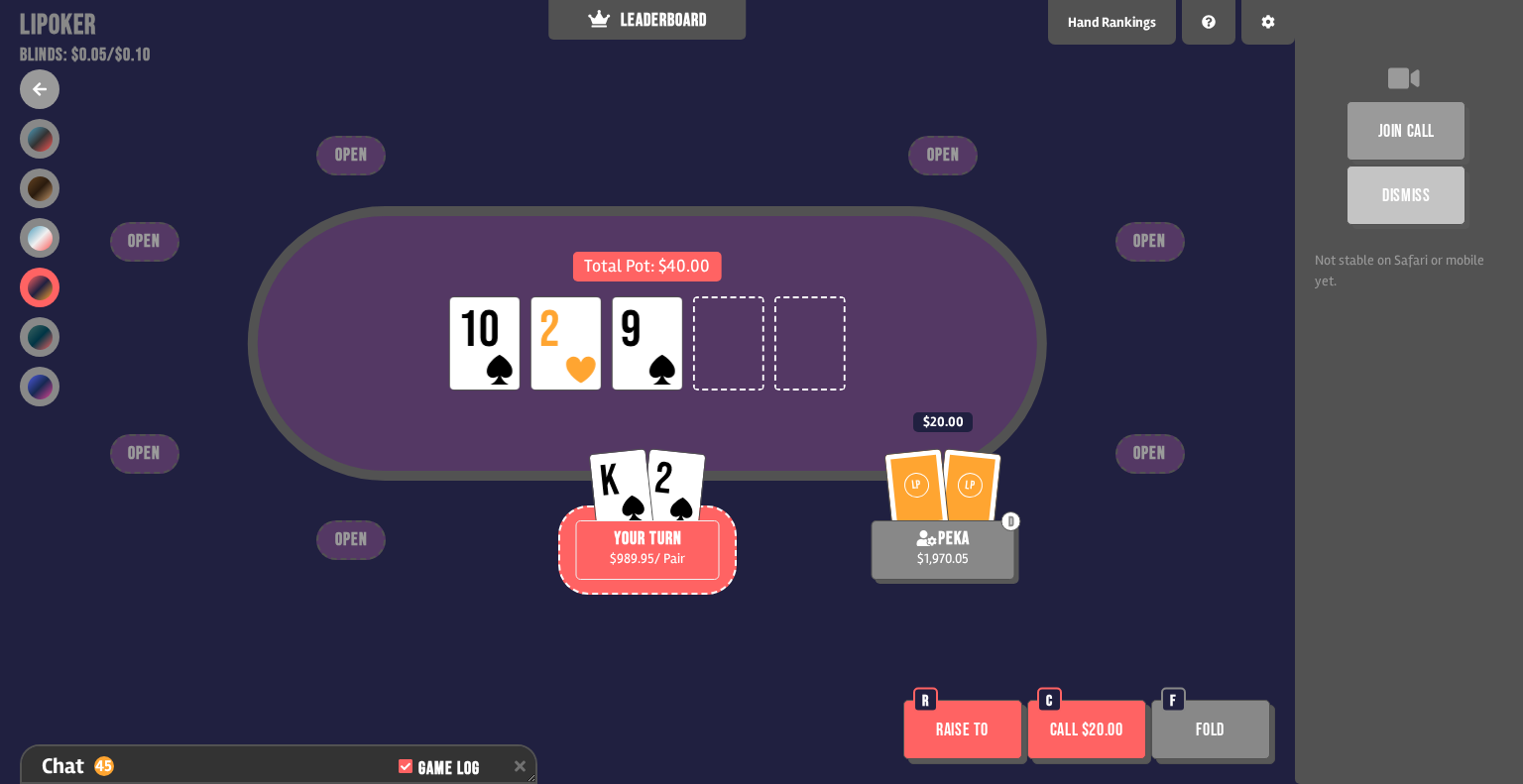 click on "Call $20.00" at bounding box center [1087, 729] 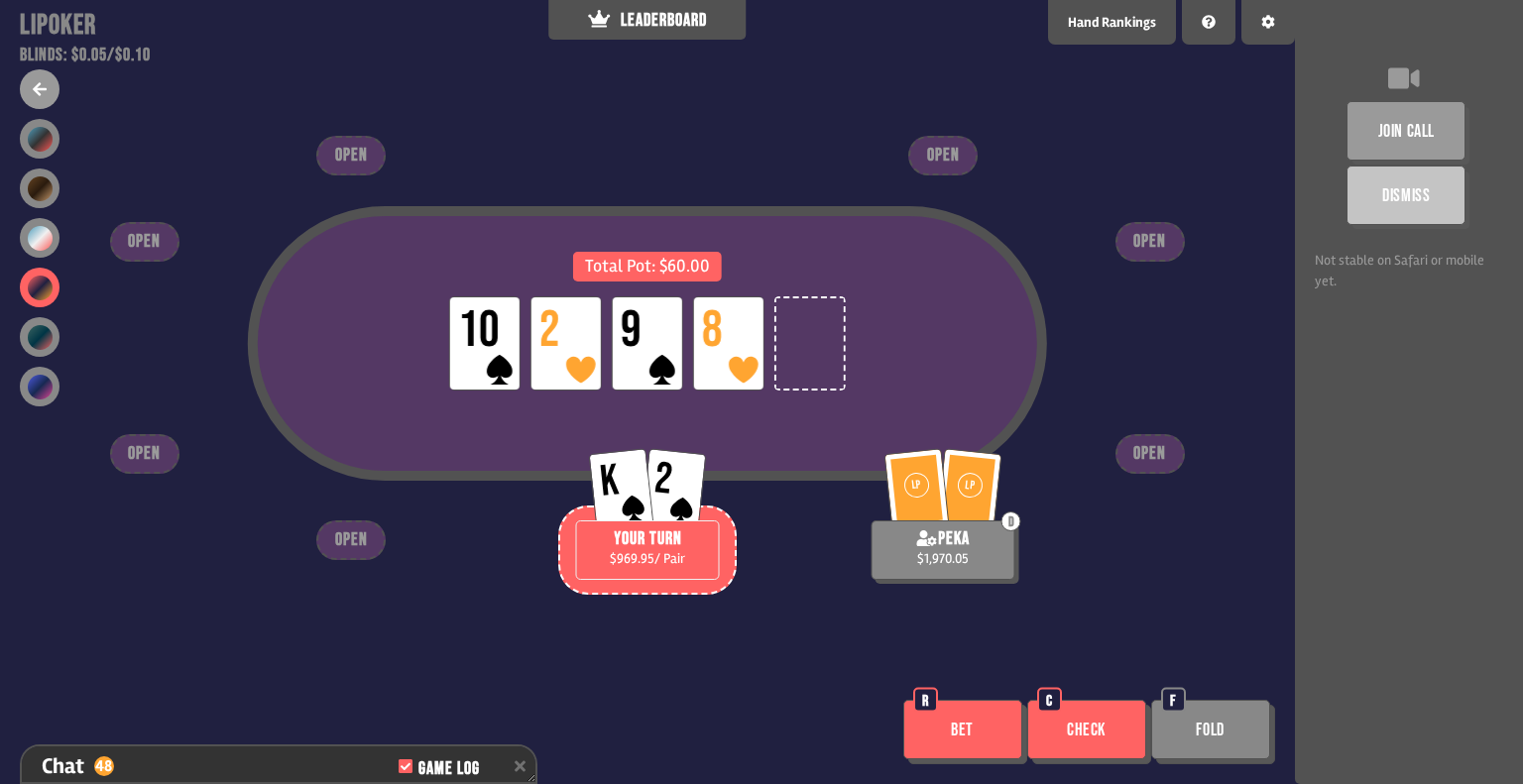 click on "Check" at bounding box center [1087, 729] 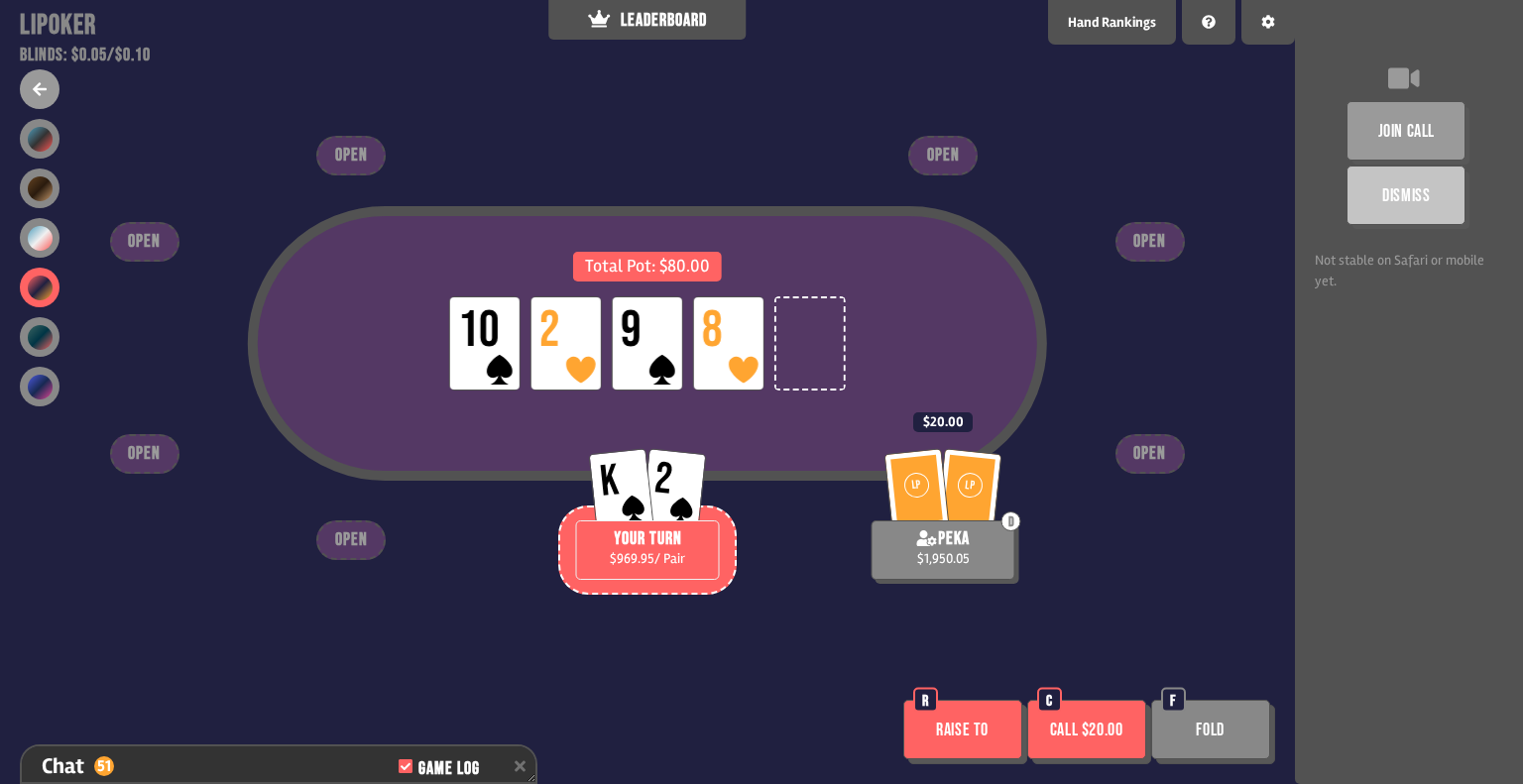 click on "Raise to" at bounding box center (963, 729) 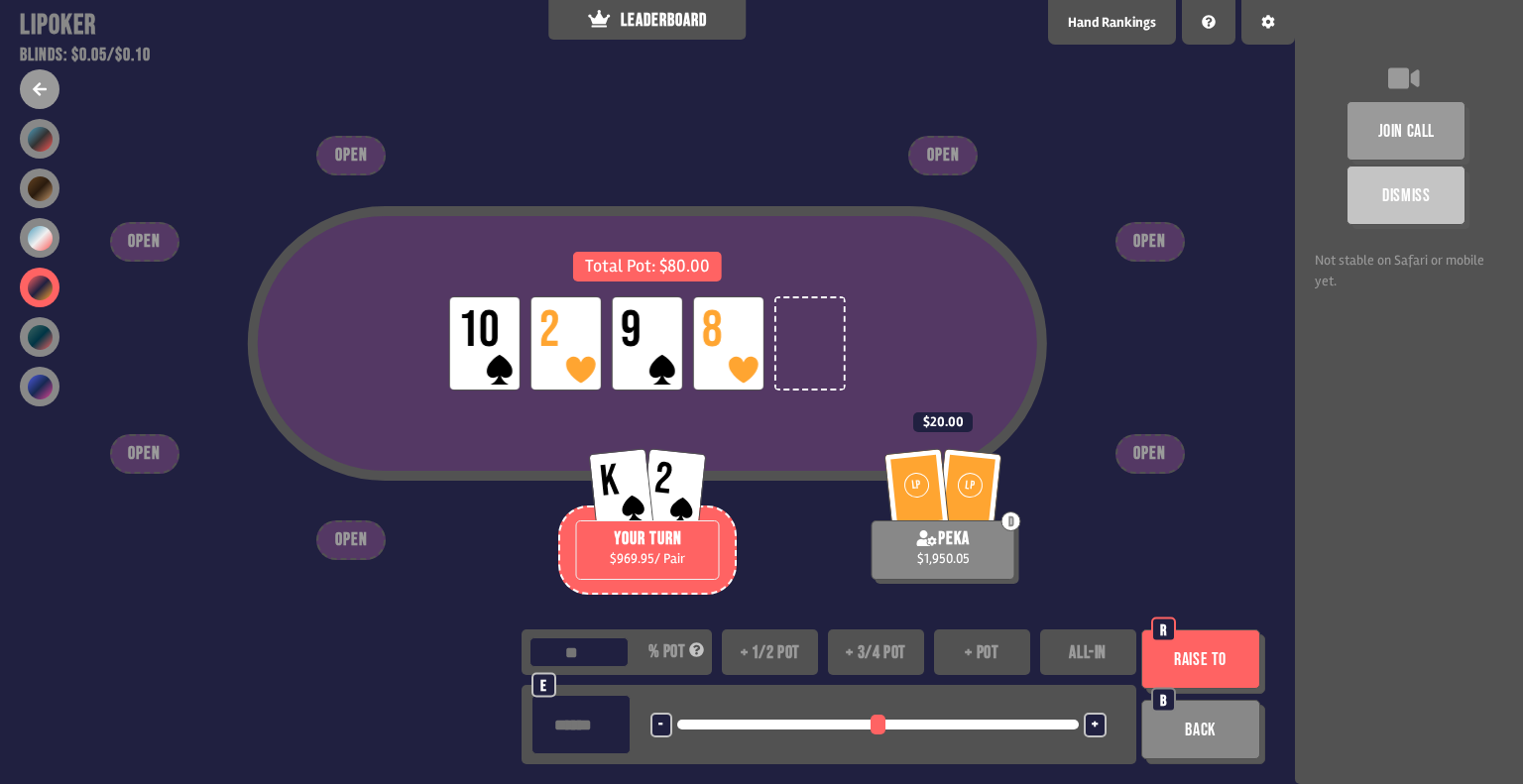 type on "**" 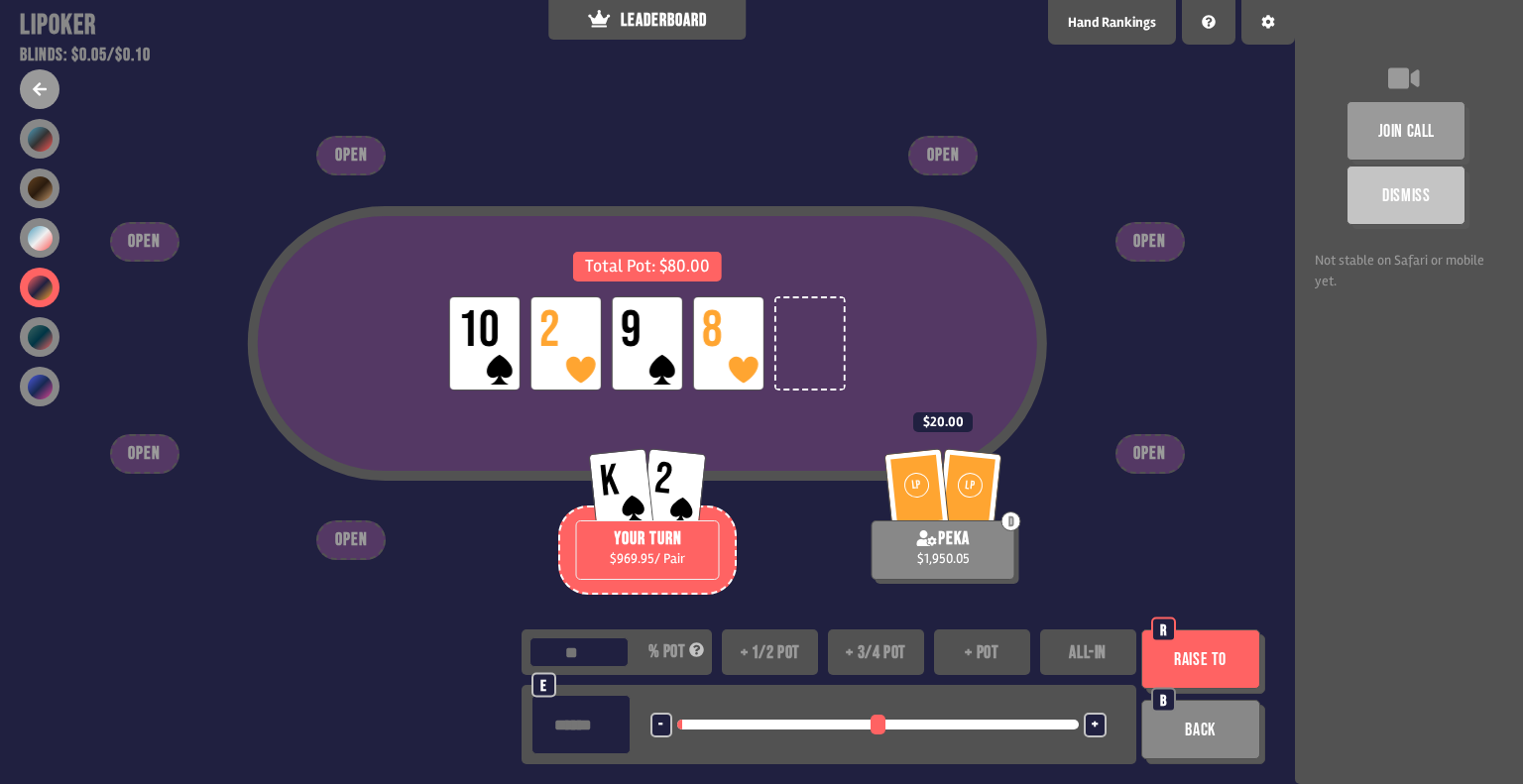 type on "**" 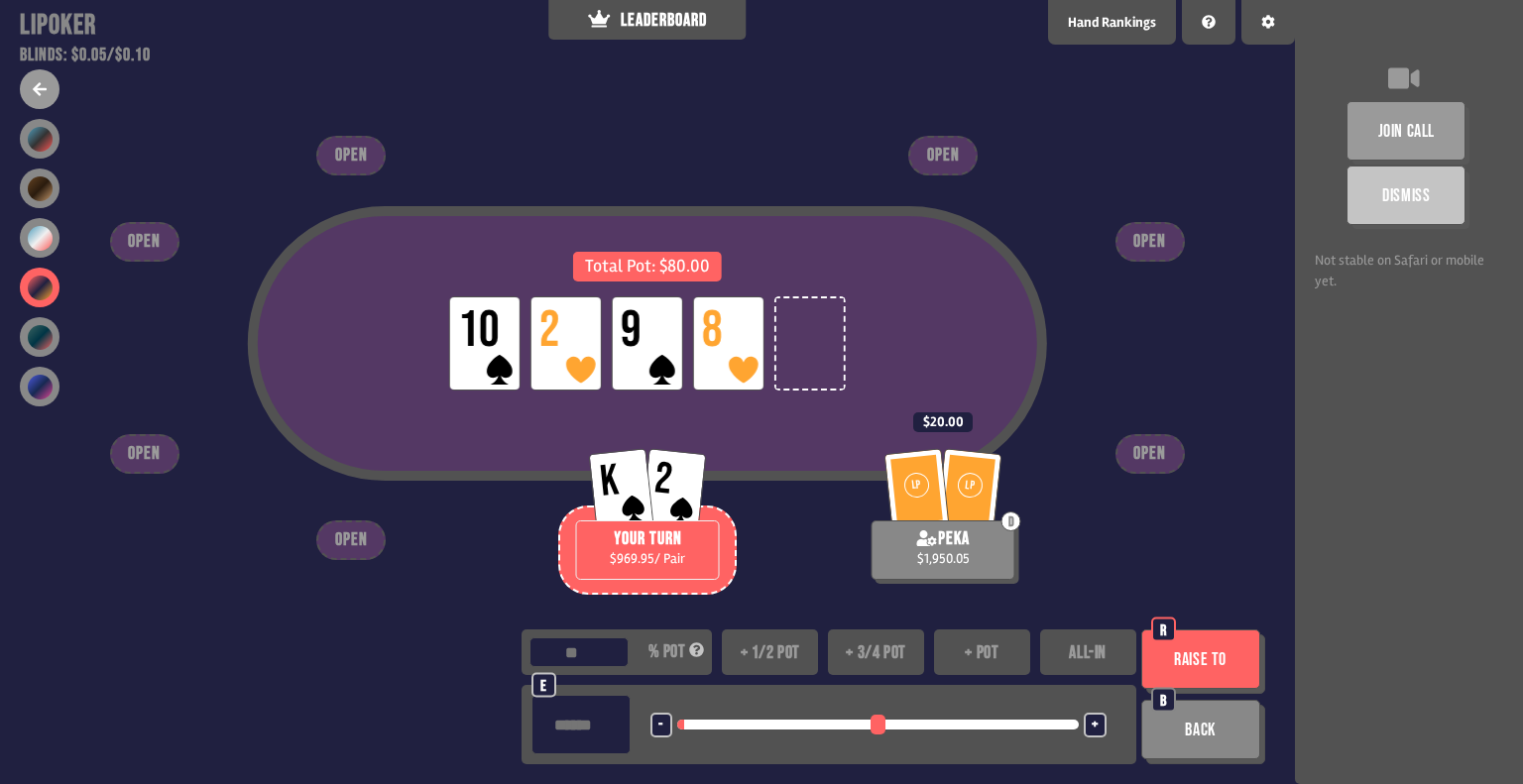 type on "****" 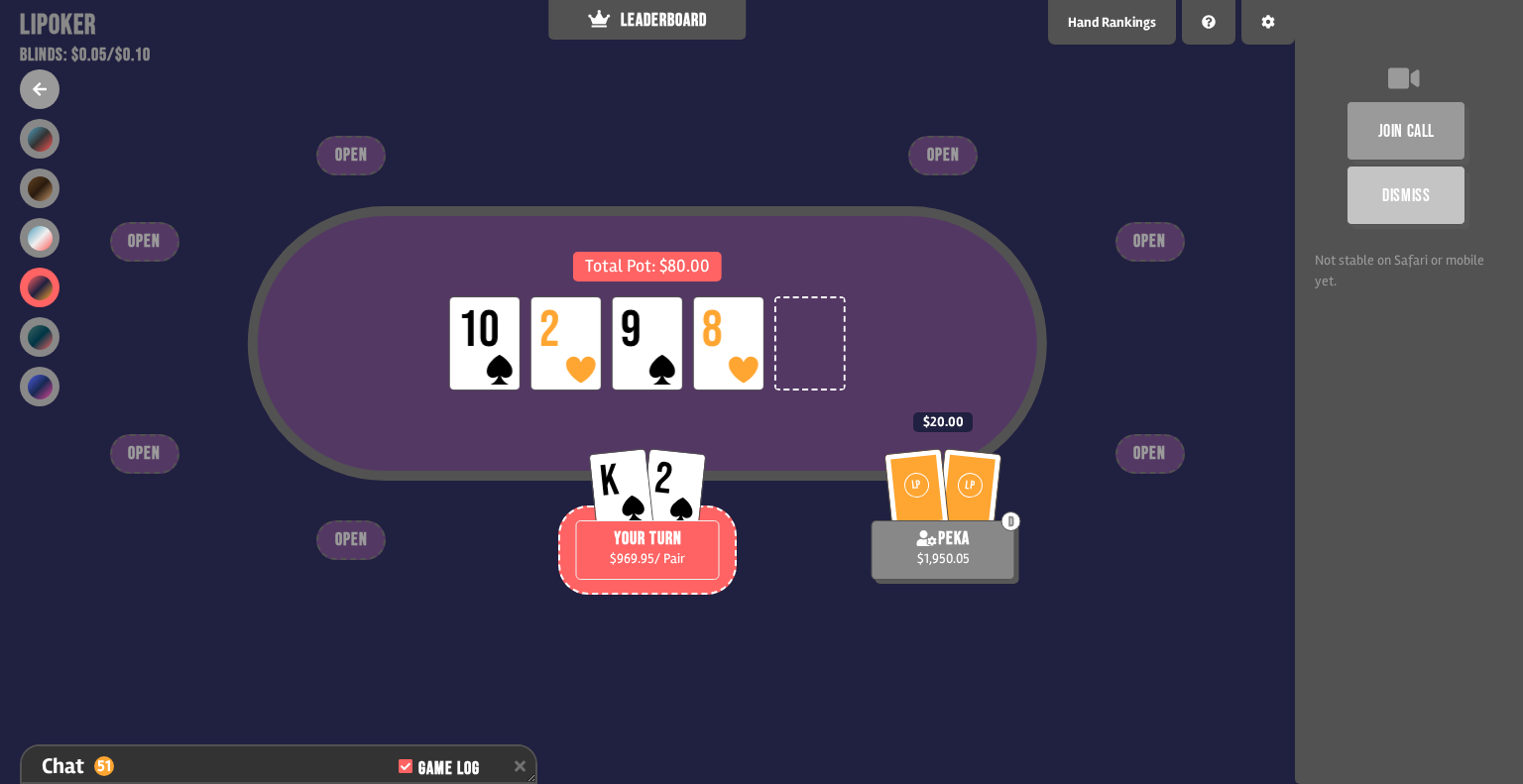 scroll, scrollTop: 1622, scrollLeft: 0, axis: vertical 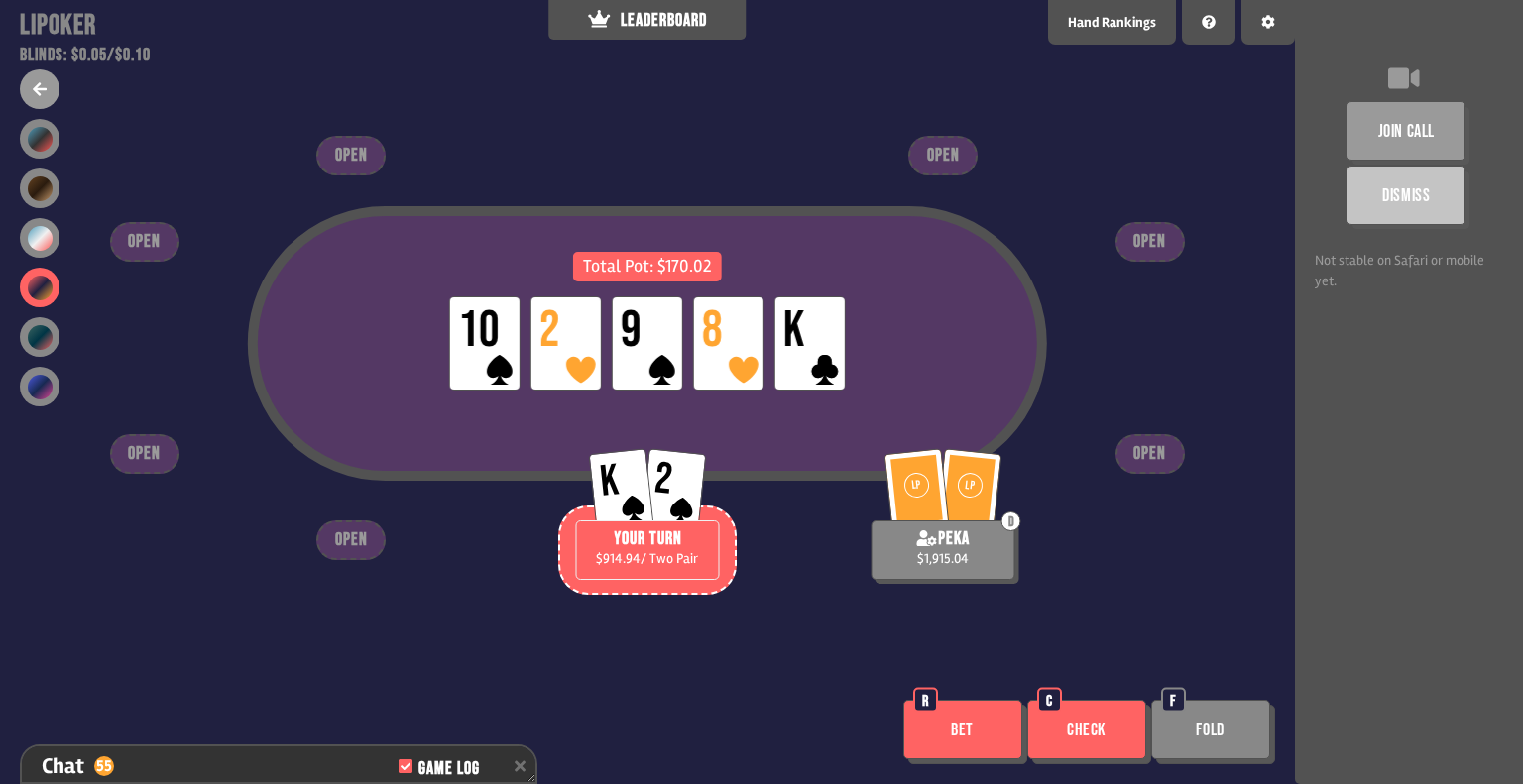 click on "Check" at bounding box center [1087, 729] 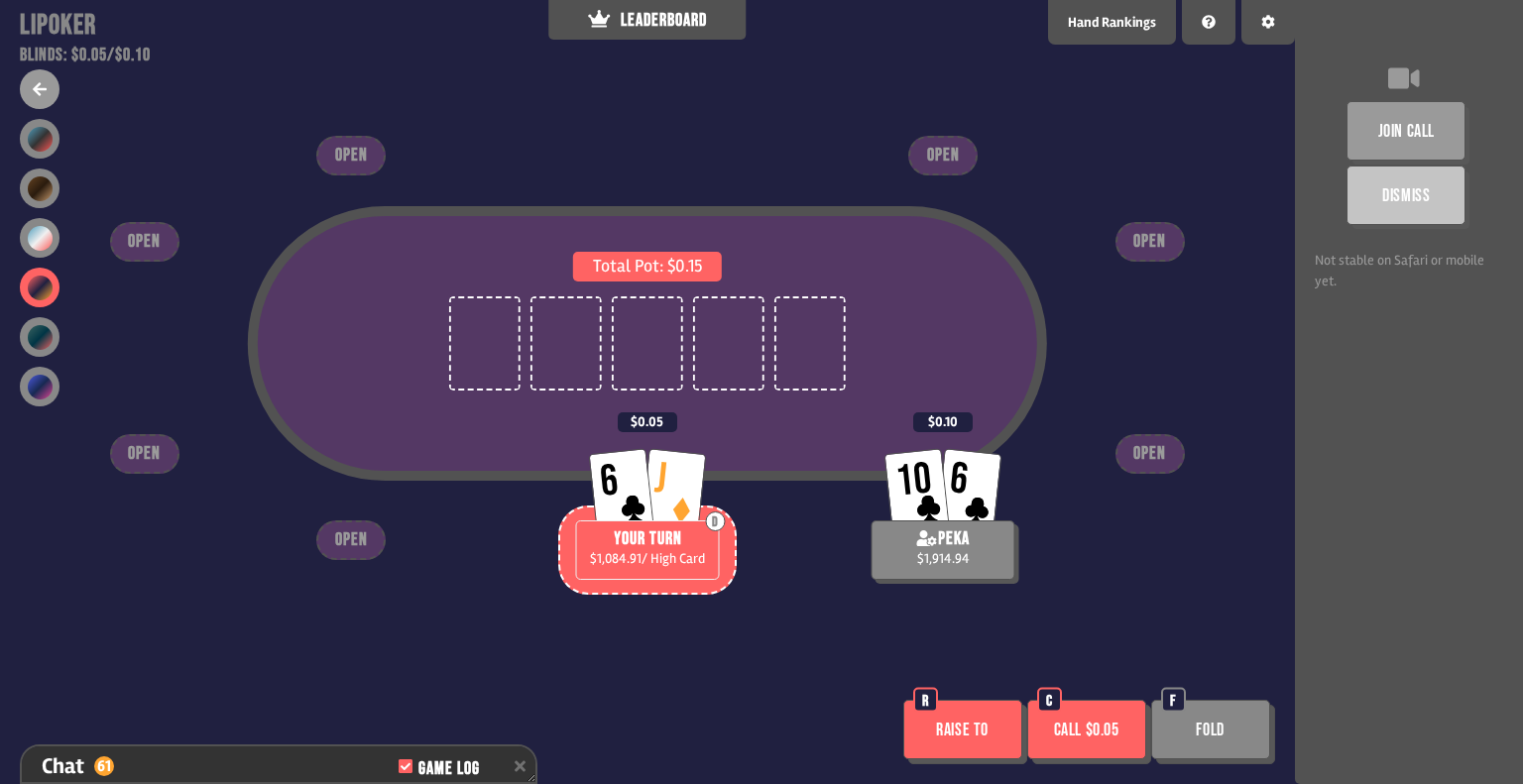 click on "Call $0.05" at bounding box center [1087, 729] 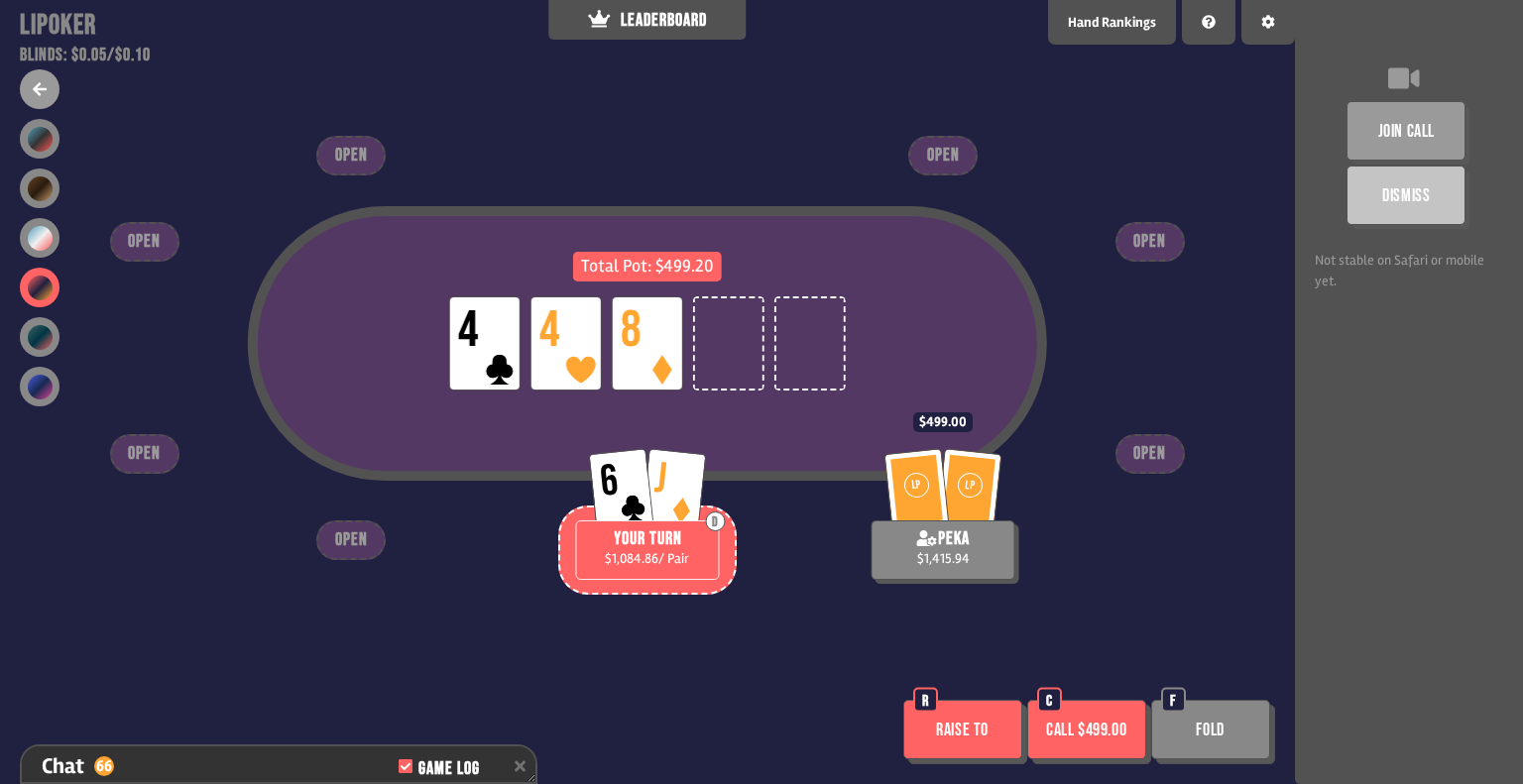 click on "Raise to" at bounding box center [963, 729] 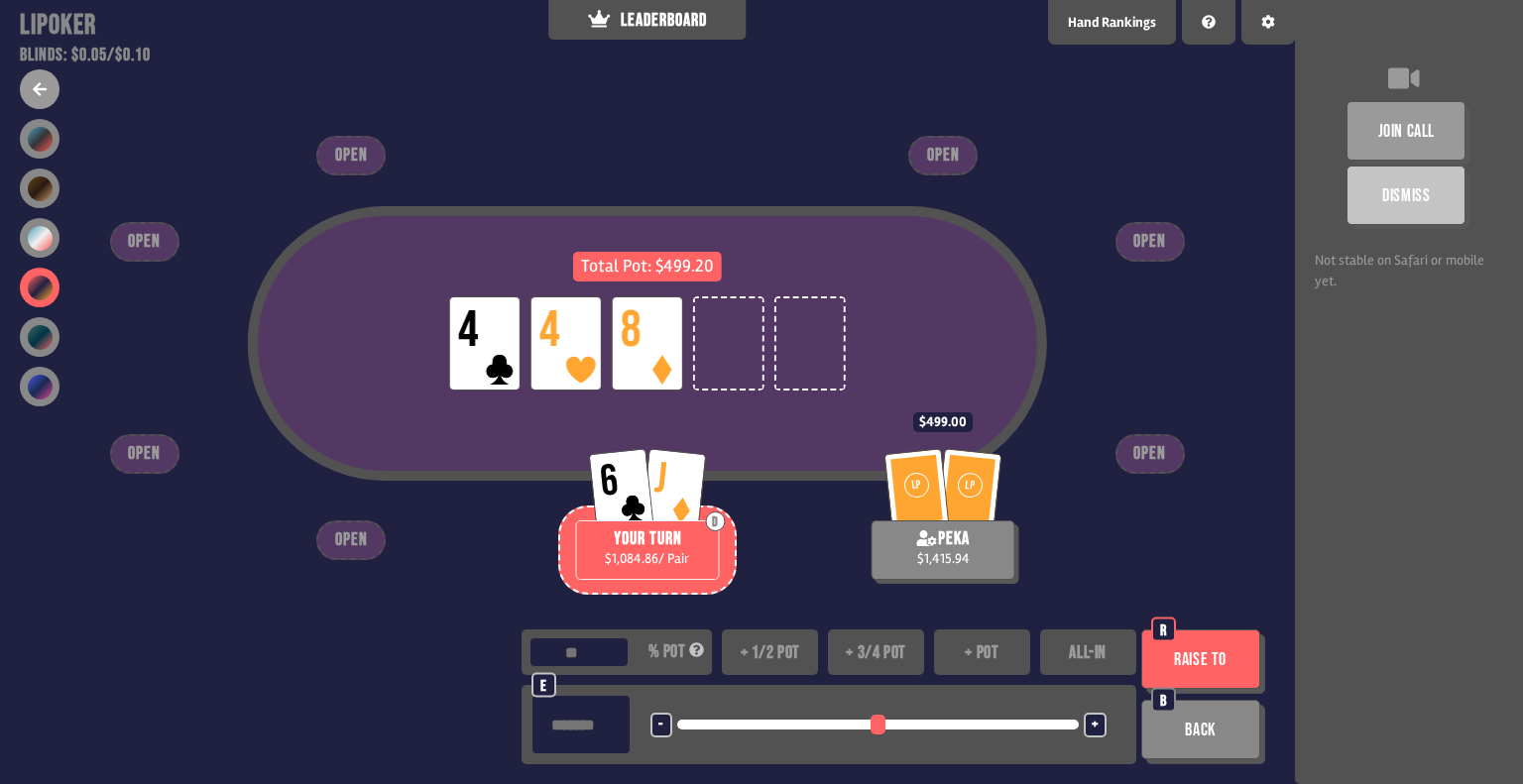click on "Back" at bounding box center [1201, 729] 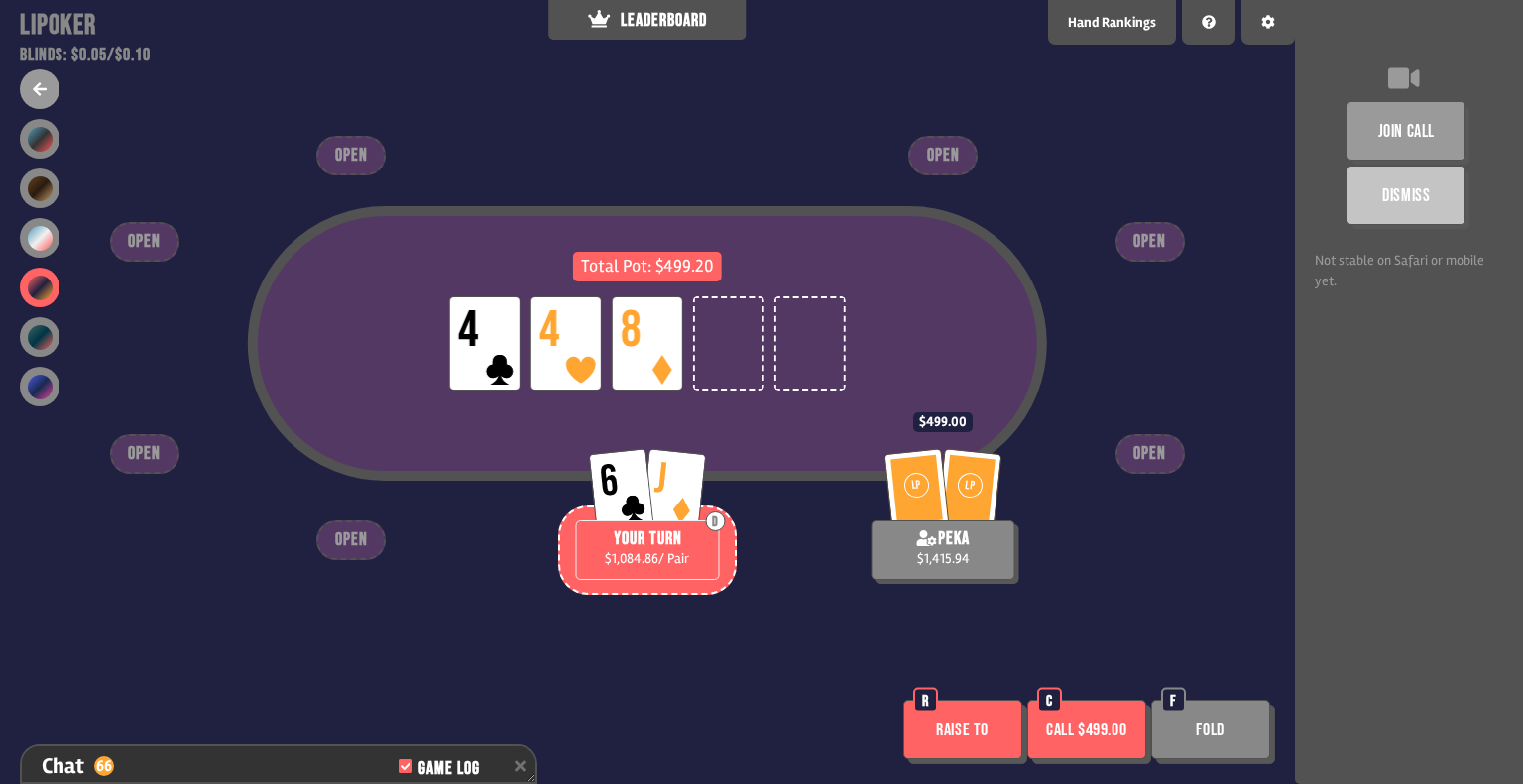 scroll, scrollTop: 2025, scrollLeft: 0, axis: vertical 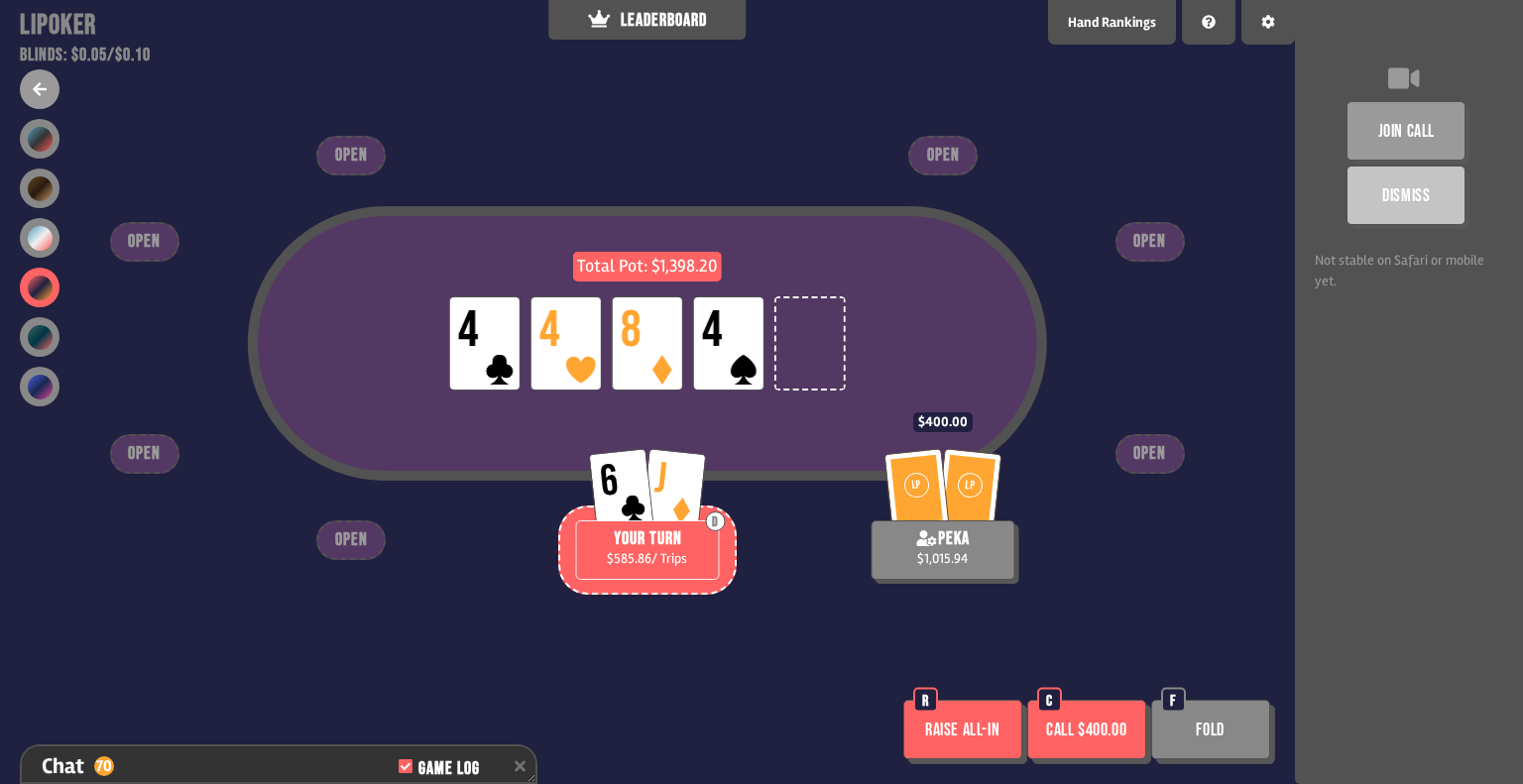 click on "Call $400.00" at bounding box center [1087, 729] 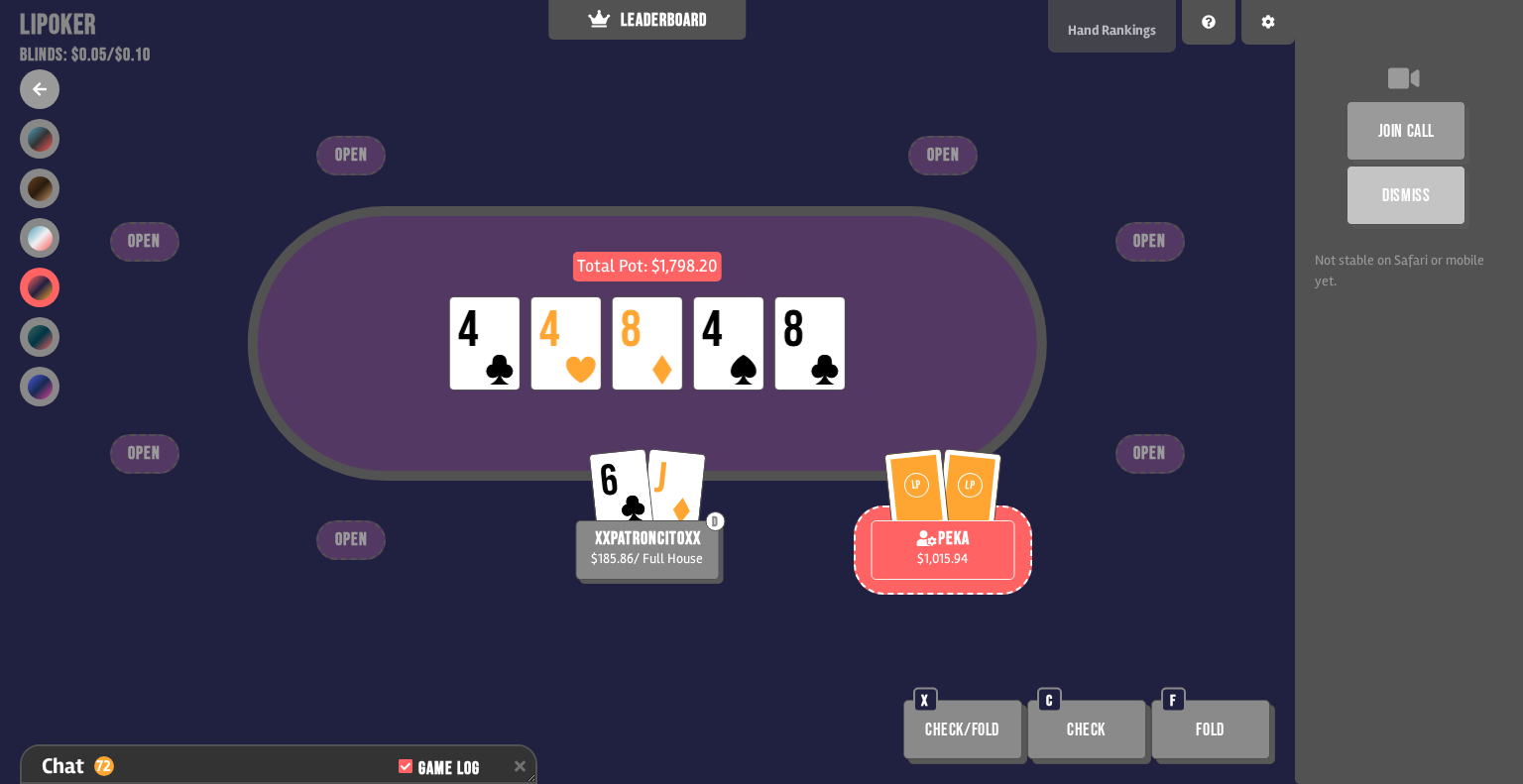 click on "Hand Rankings" at bounding box center [1112, 30] 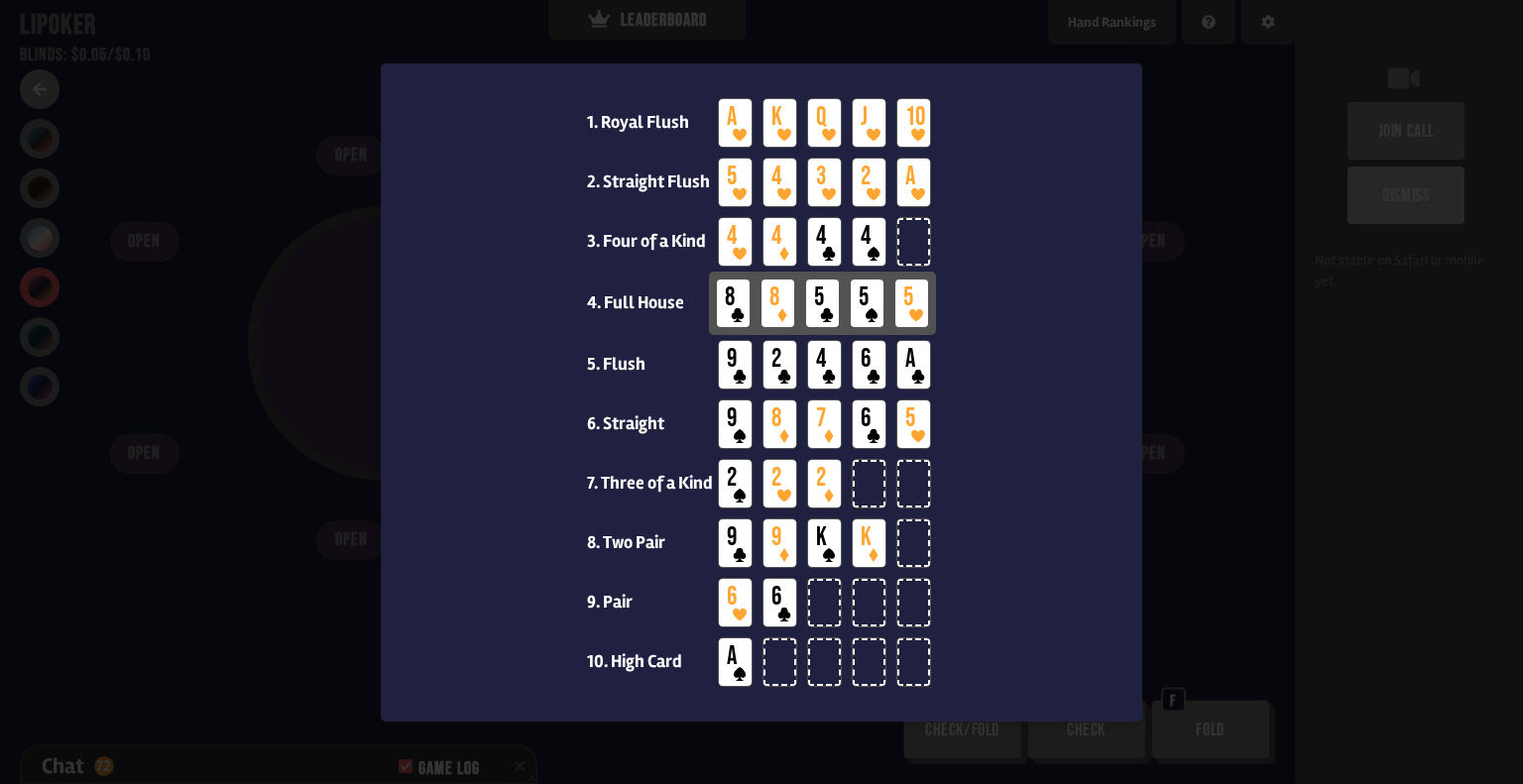 click at bounding box center (762, 392) 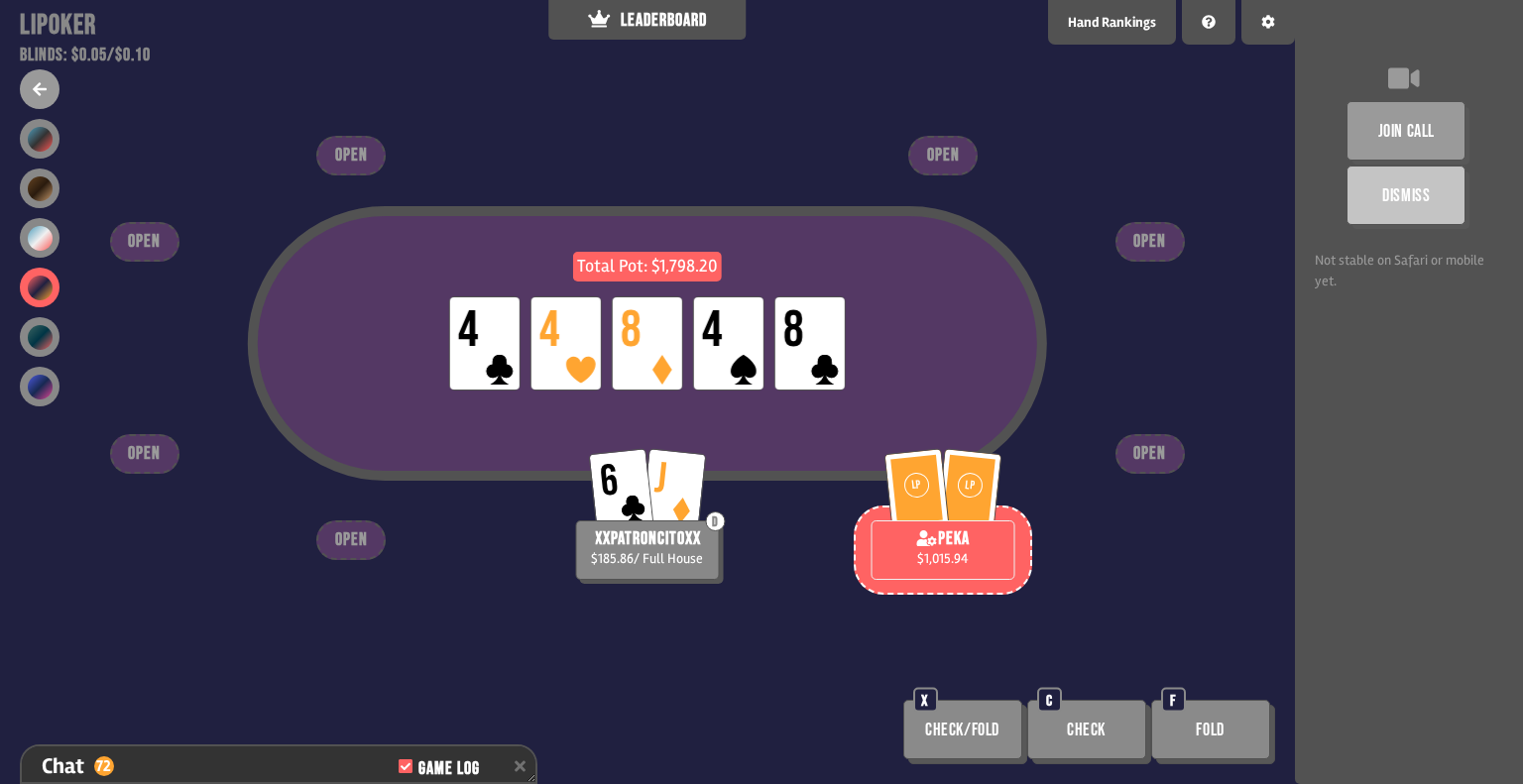 click on "Hand Rankings" at bounding box center (1112, 22) 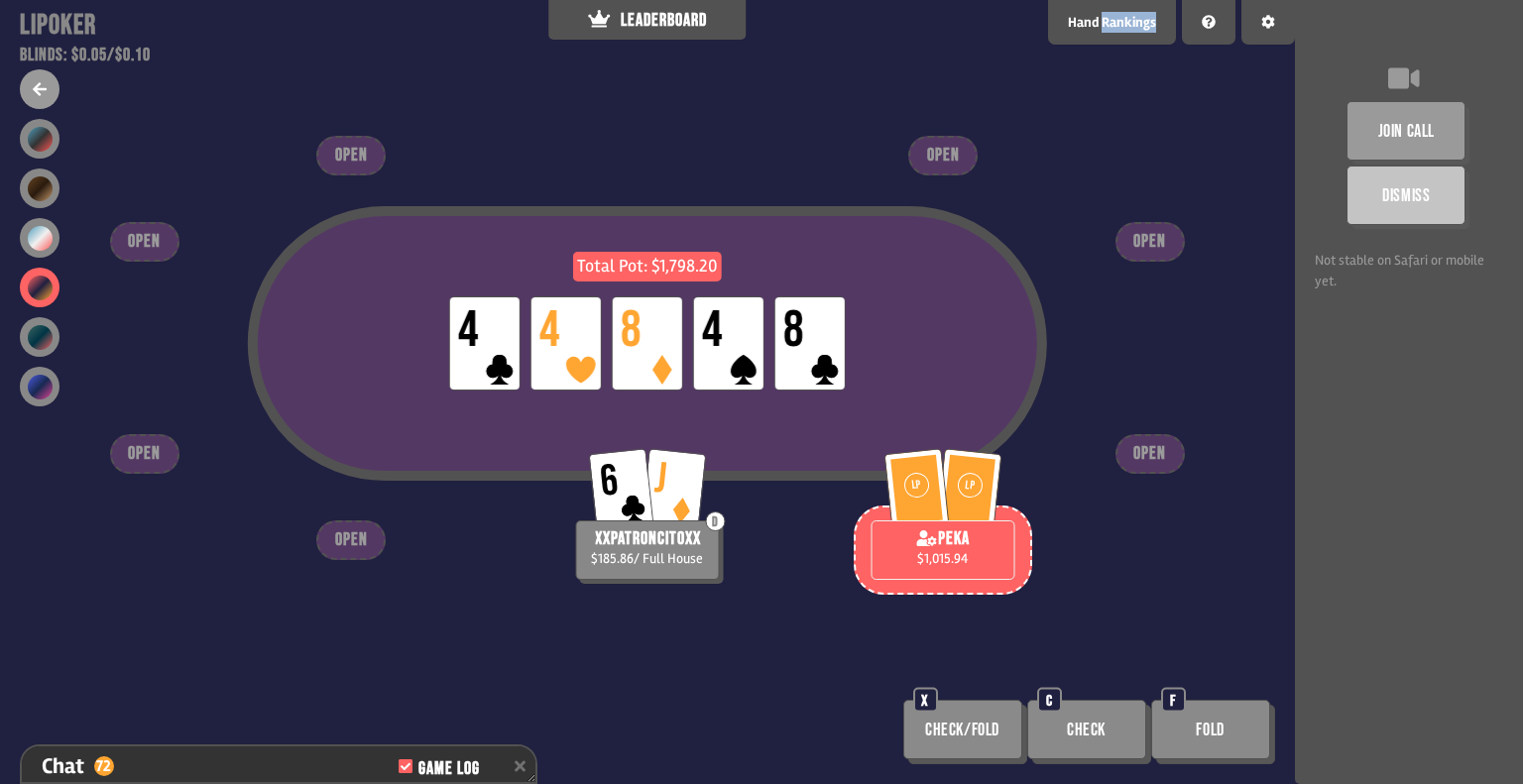 click on "Hand Rankings" at bounding box center (1112, 22) 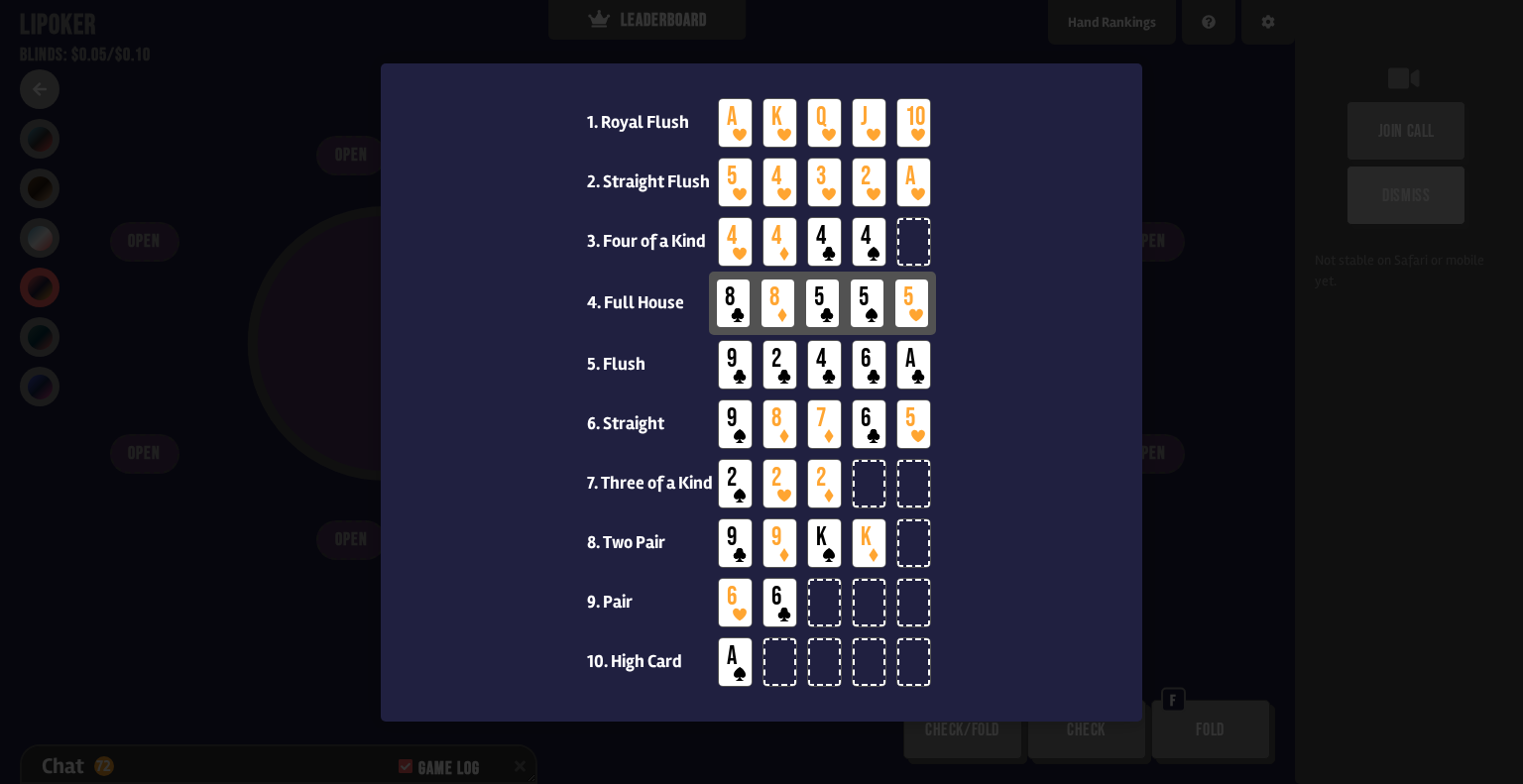 click at bounding box center (762, 392) 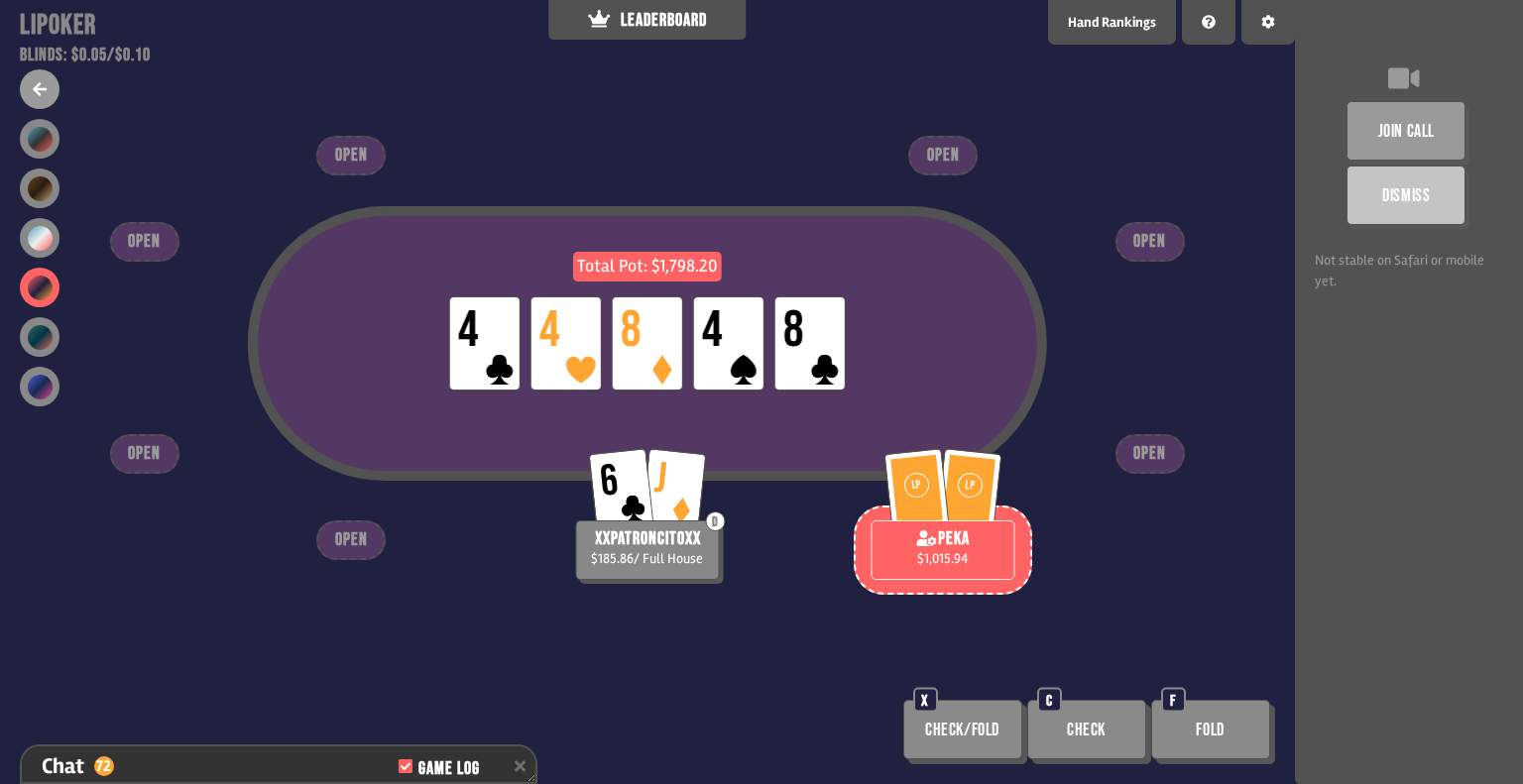 click on "Hand Rankings" at bounding box center [1112, 22] 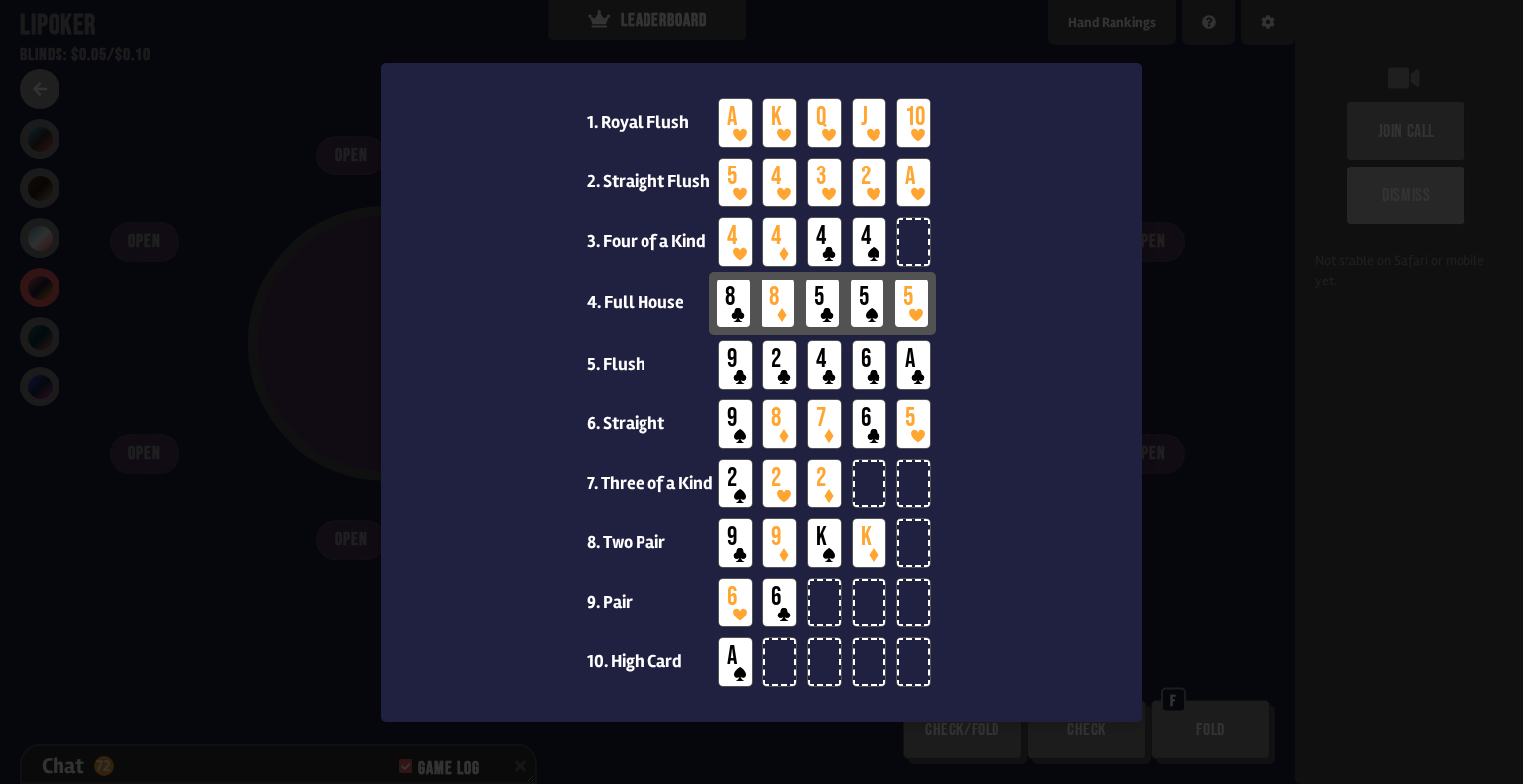 click at bounding box center (762, 392) 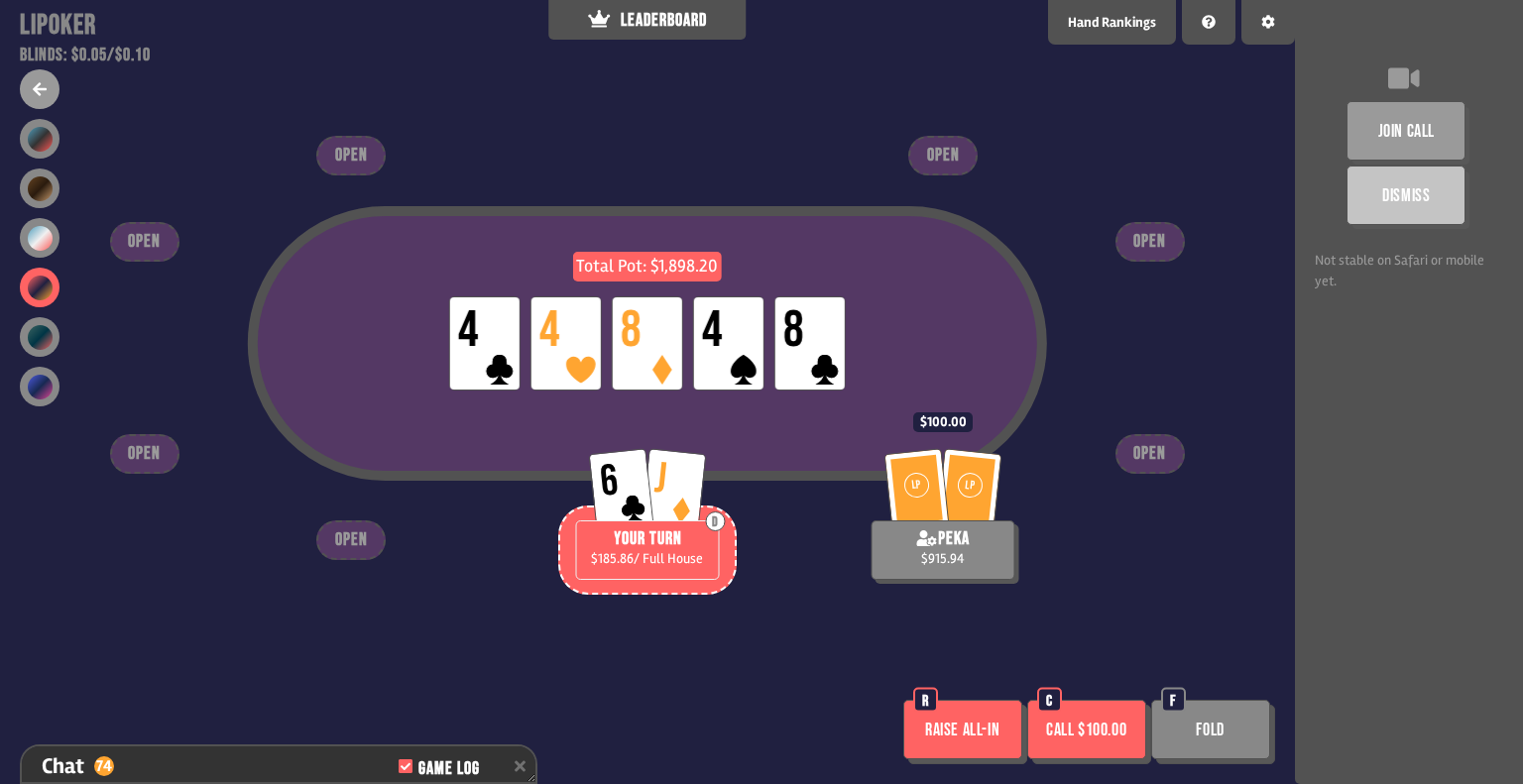 click on "Call $100.00" at bounding box center [1087, 729] 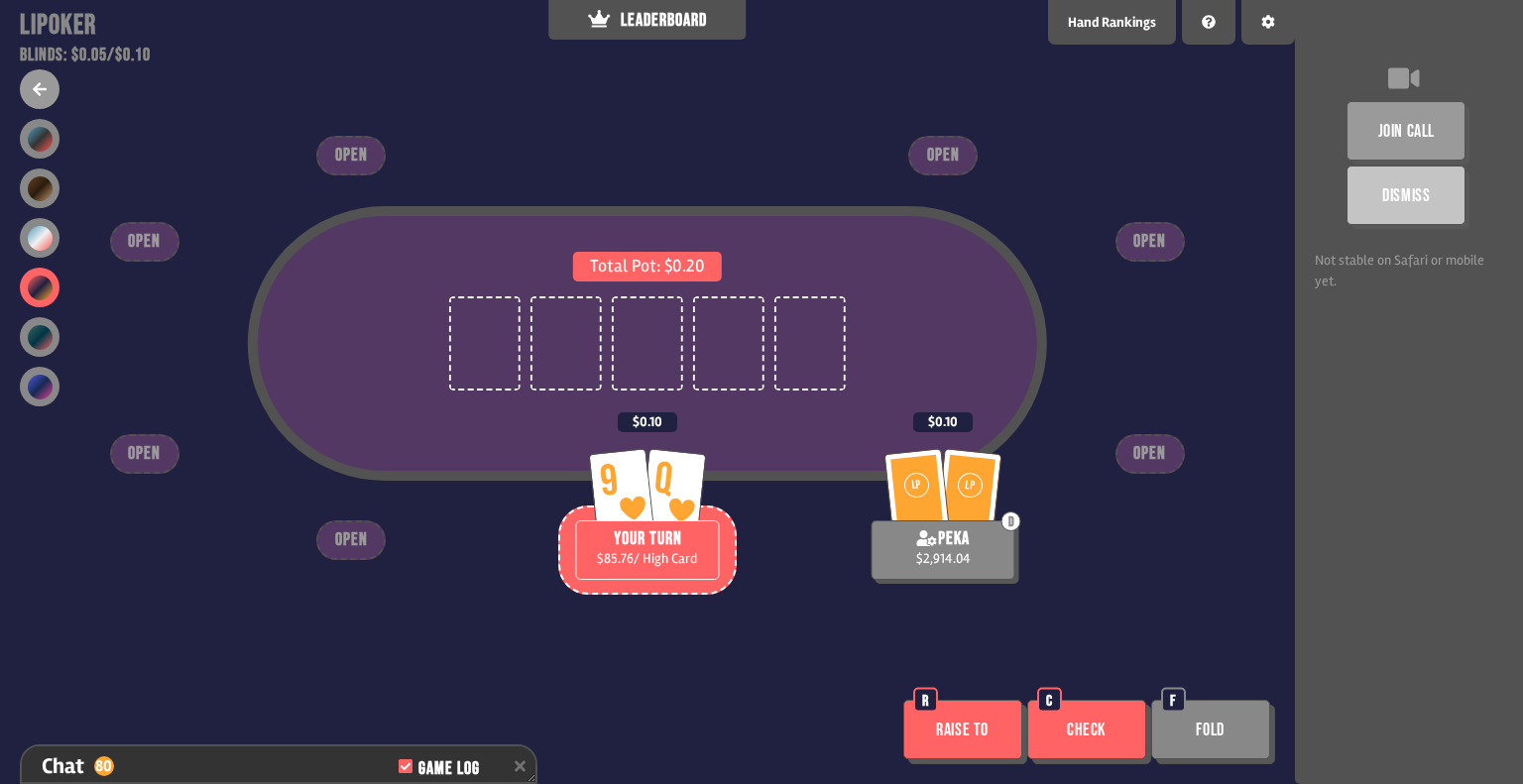 click on "Raise to" at bounding box center (963, 729) 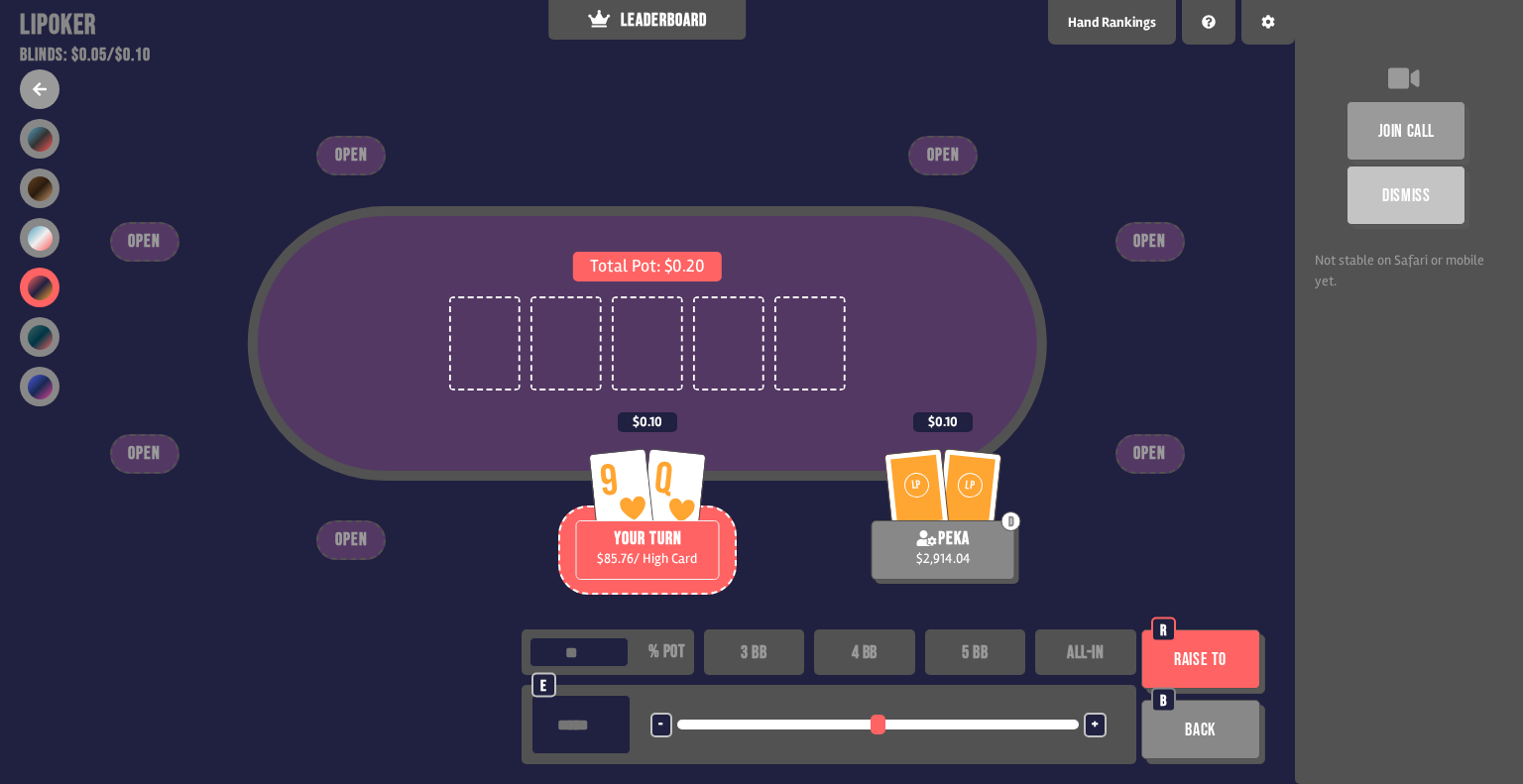 type on "***" 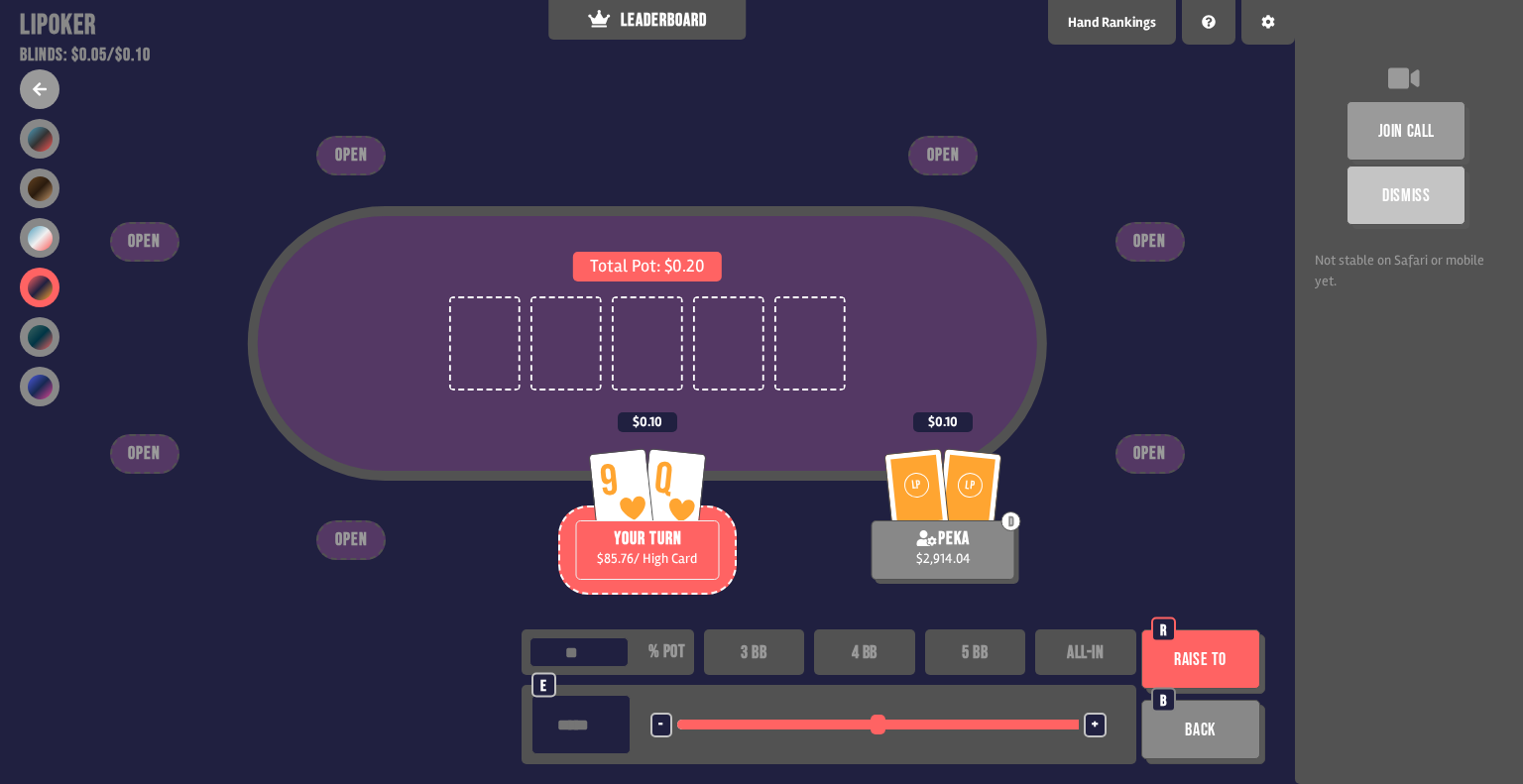 drag, startPoint x: 690, startPoint y: 726, endPoint x: 1280, endPoint y: 722, distance: 590.0136 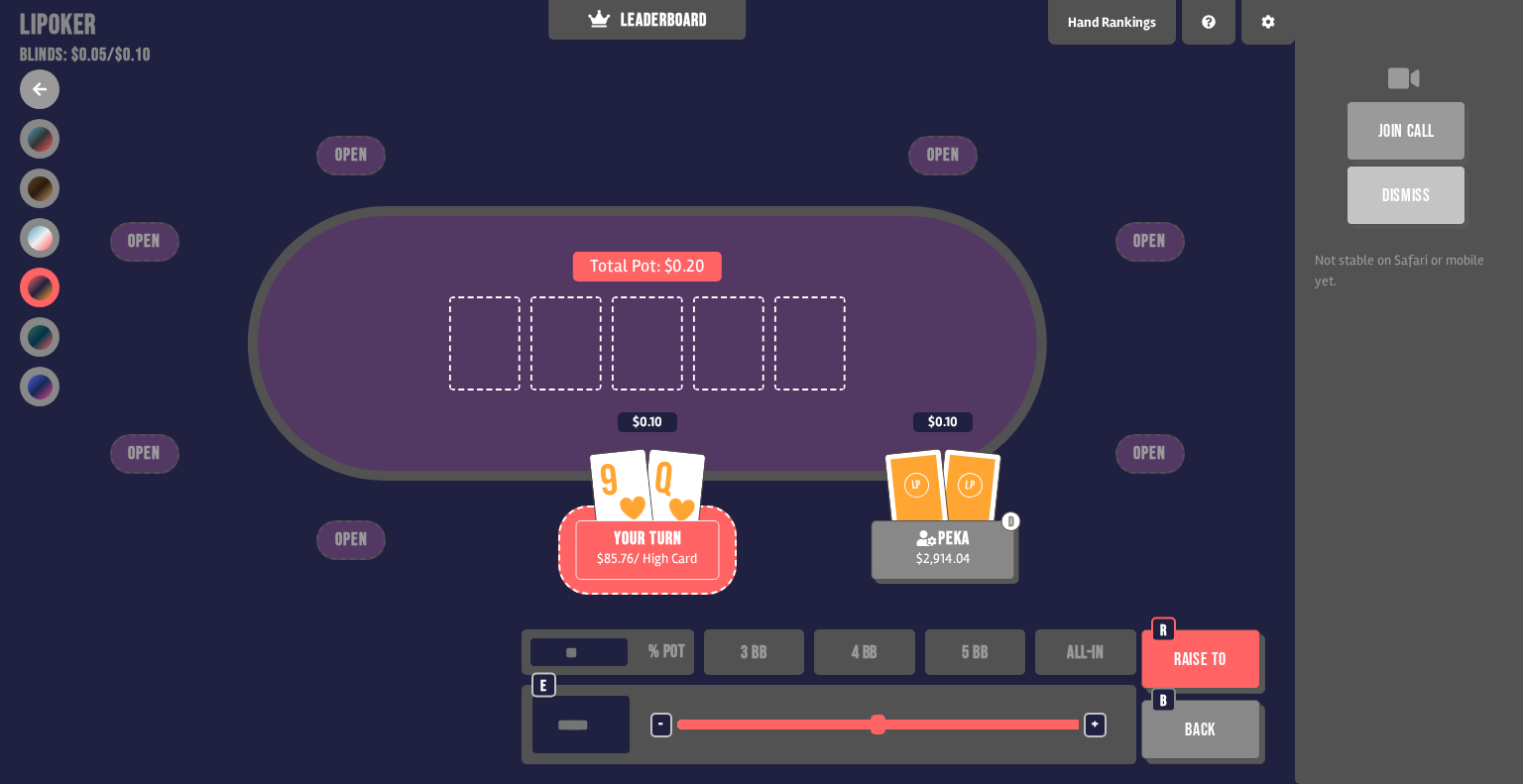 click on "Raise to" at bounding box center (1201, 659) 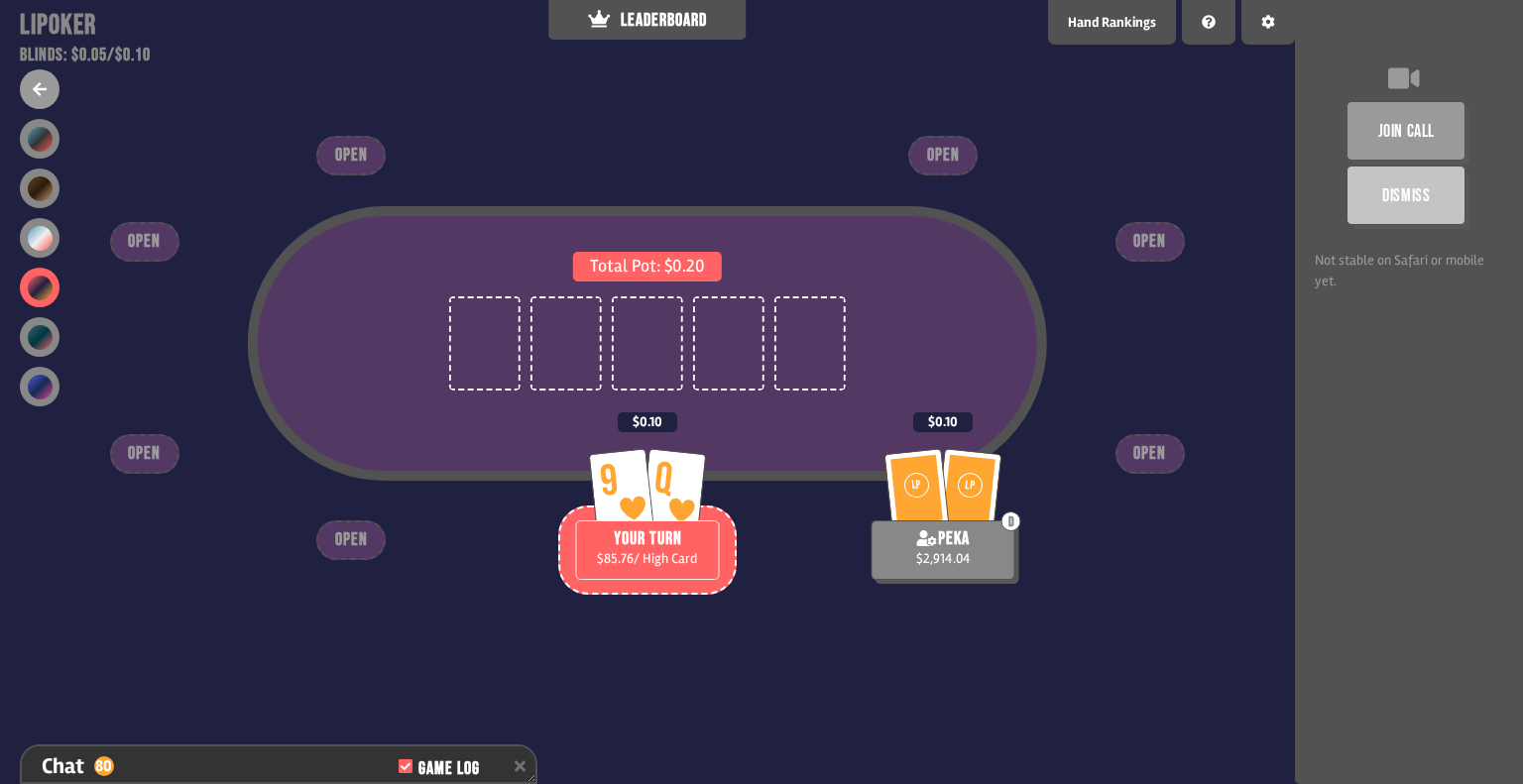 scroll, scrollTop: 2426, scrollLeft: 0, axis: vertical 